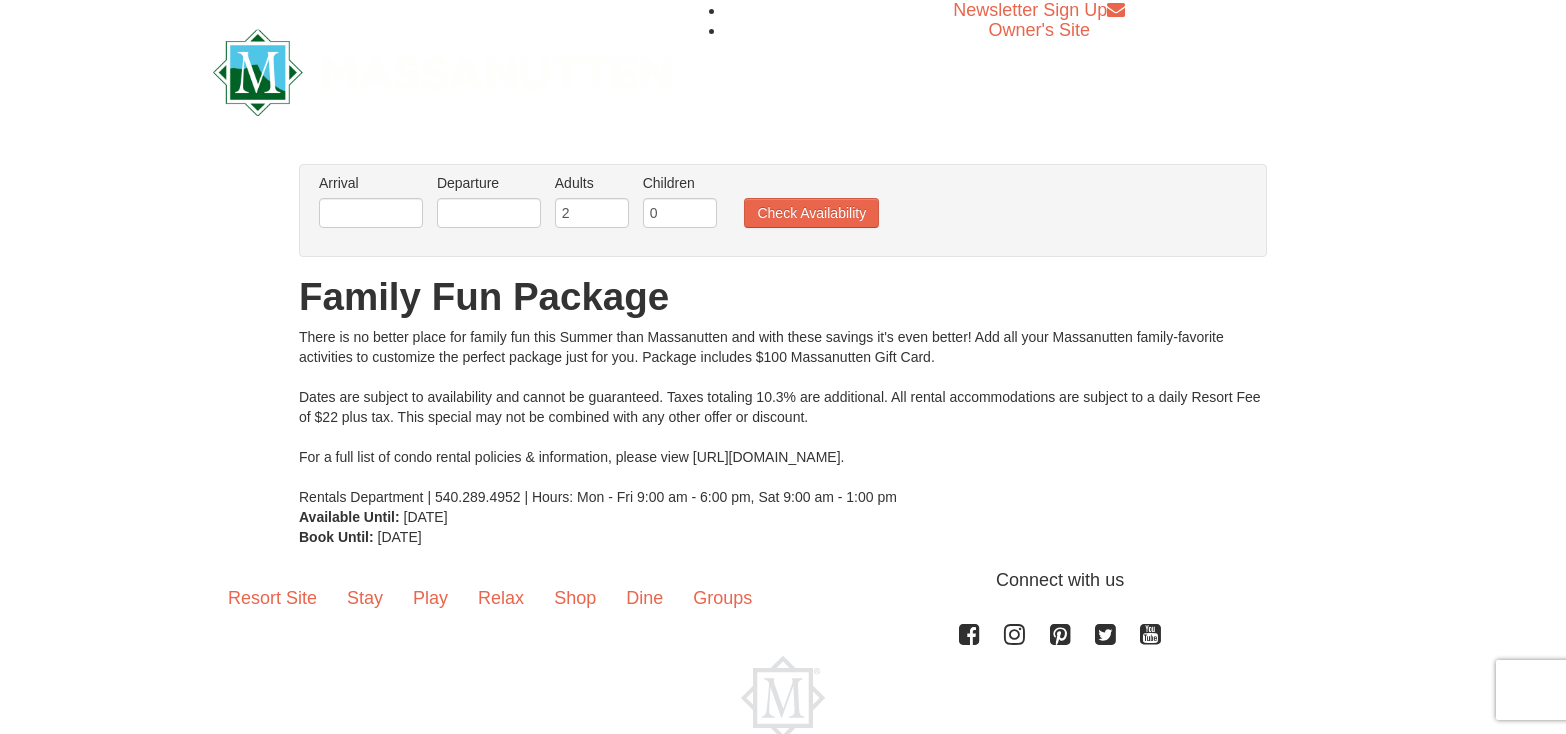 click at bounding box center [371, 213] 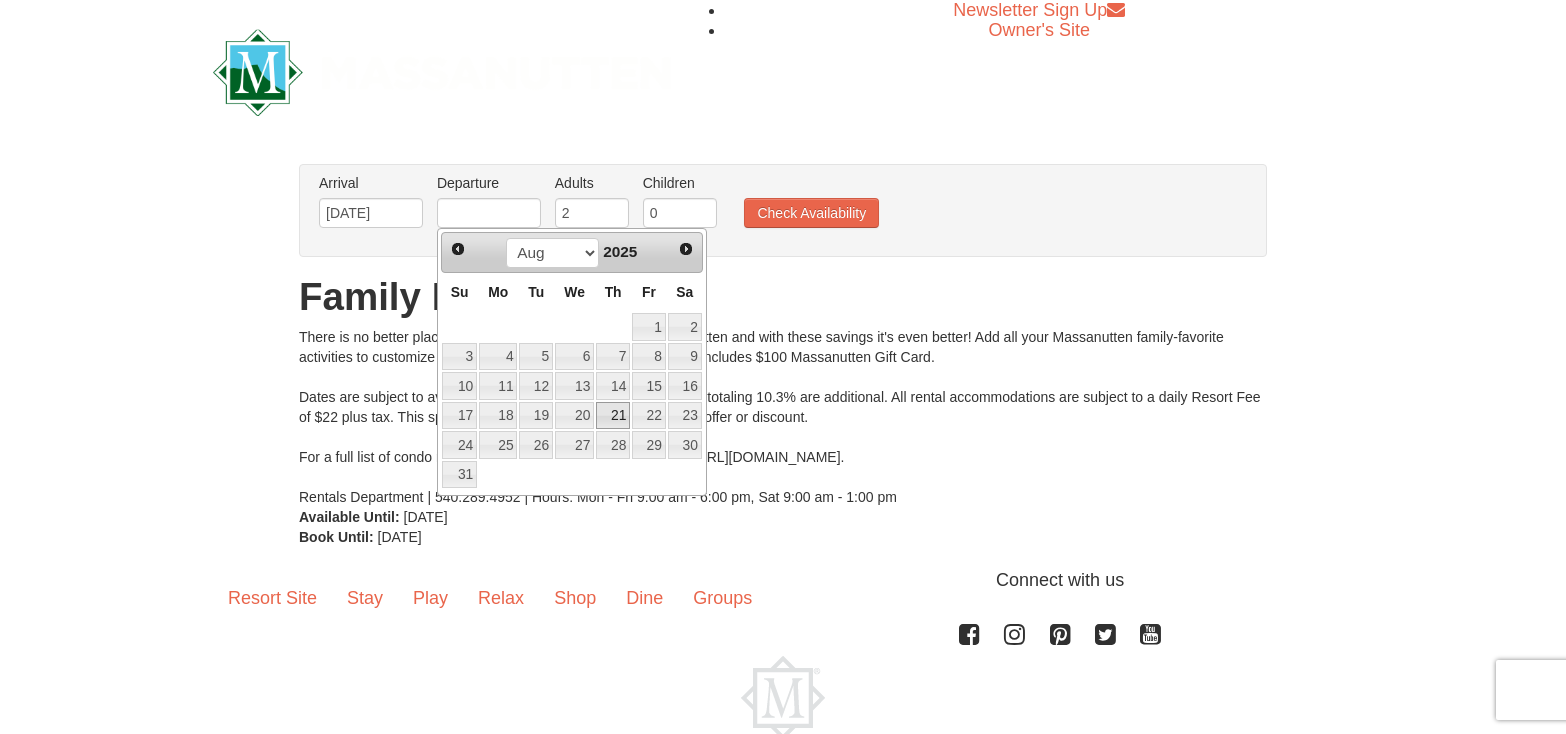 click on "21" at bounding box center [613, 416] 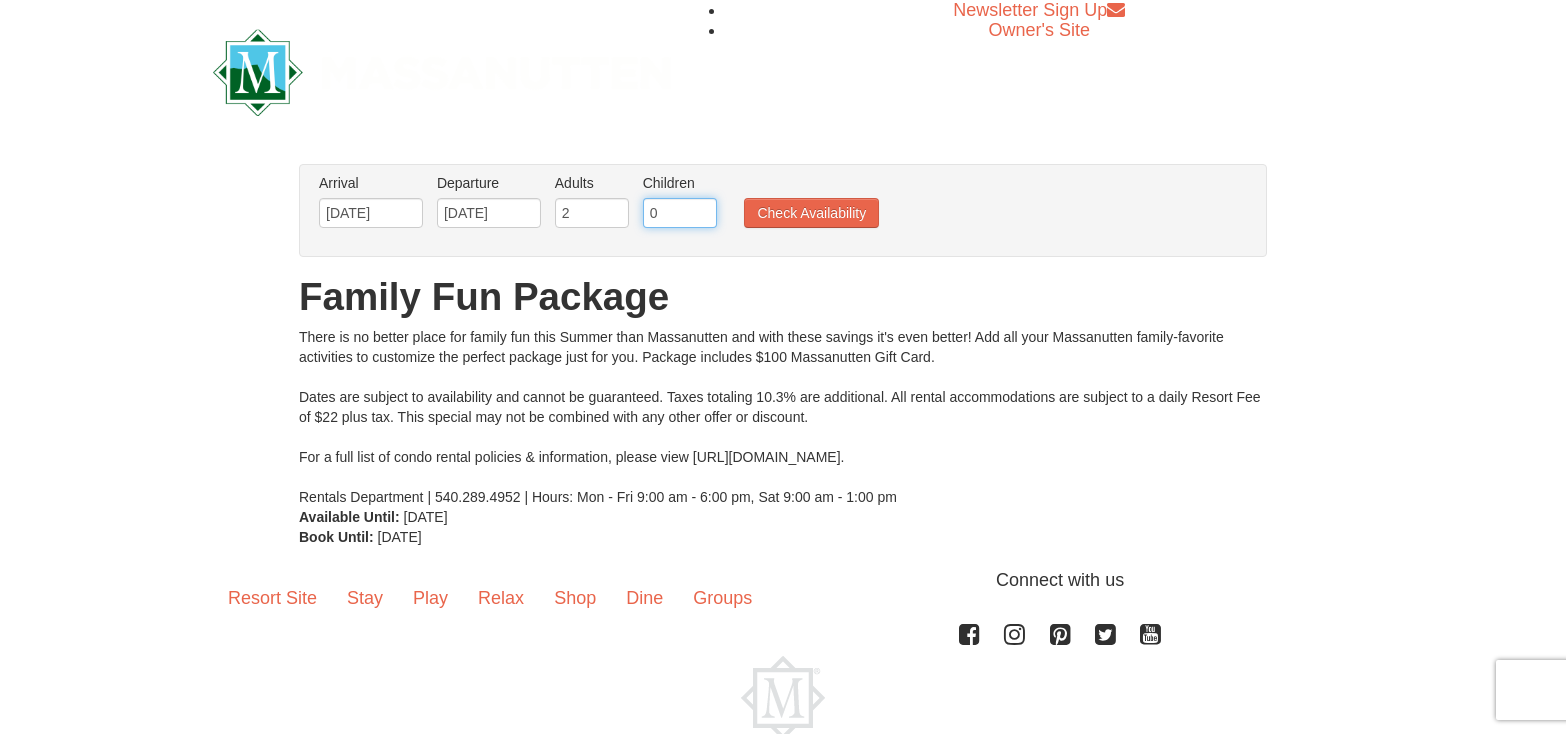 click on "0" at bounding box center (680, 213) 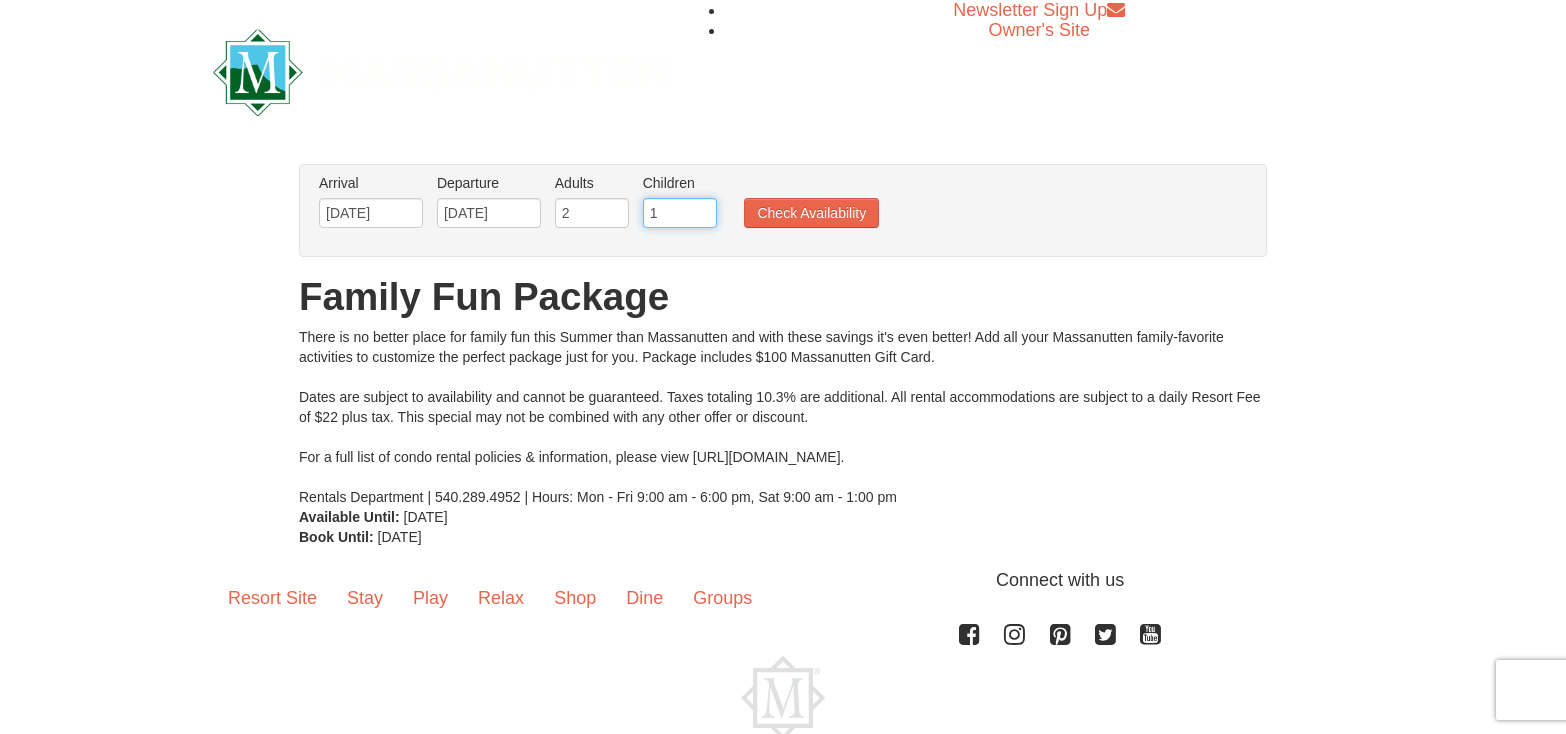 type on "1" 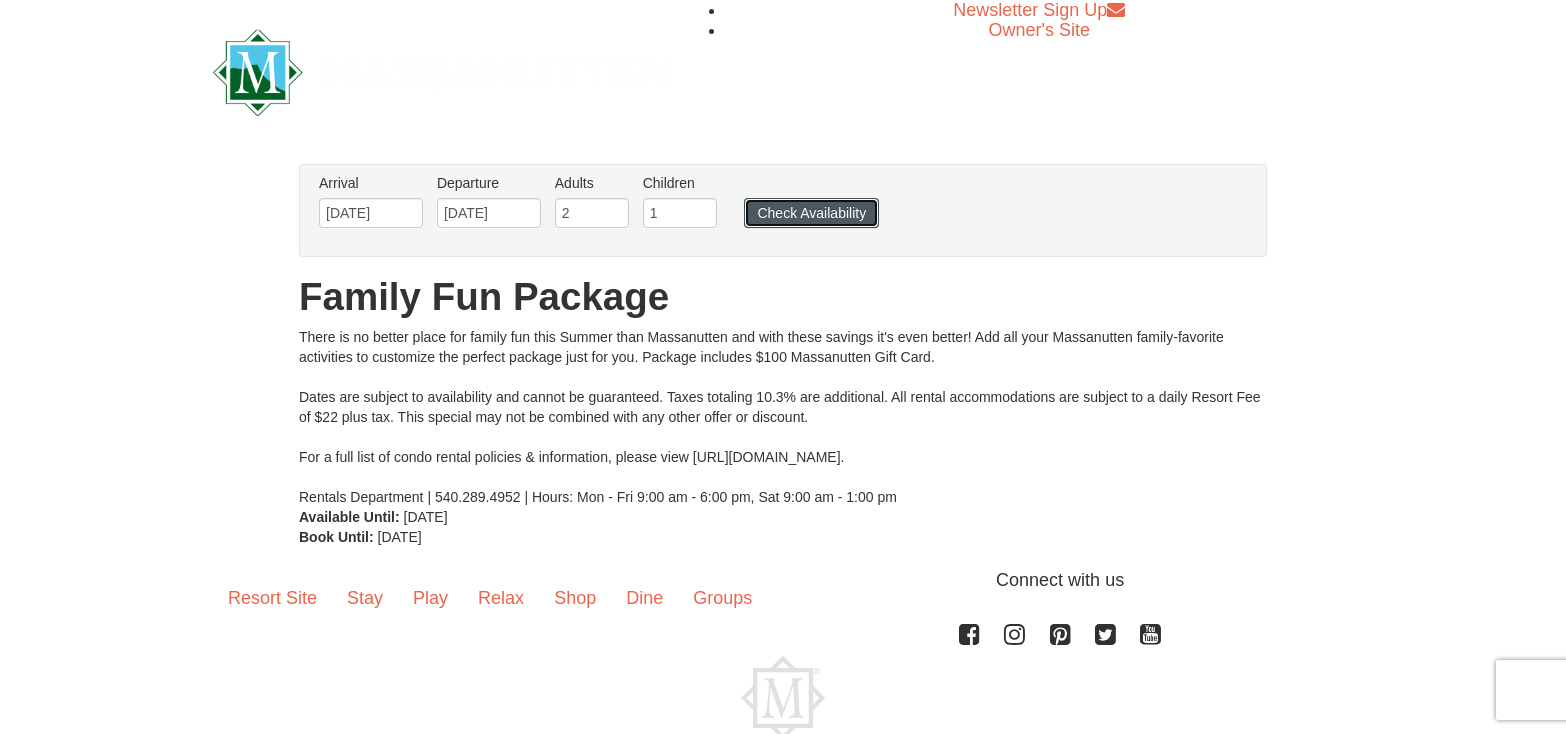 click on "Check Availability" at bounding box center (811, 213) 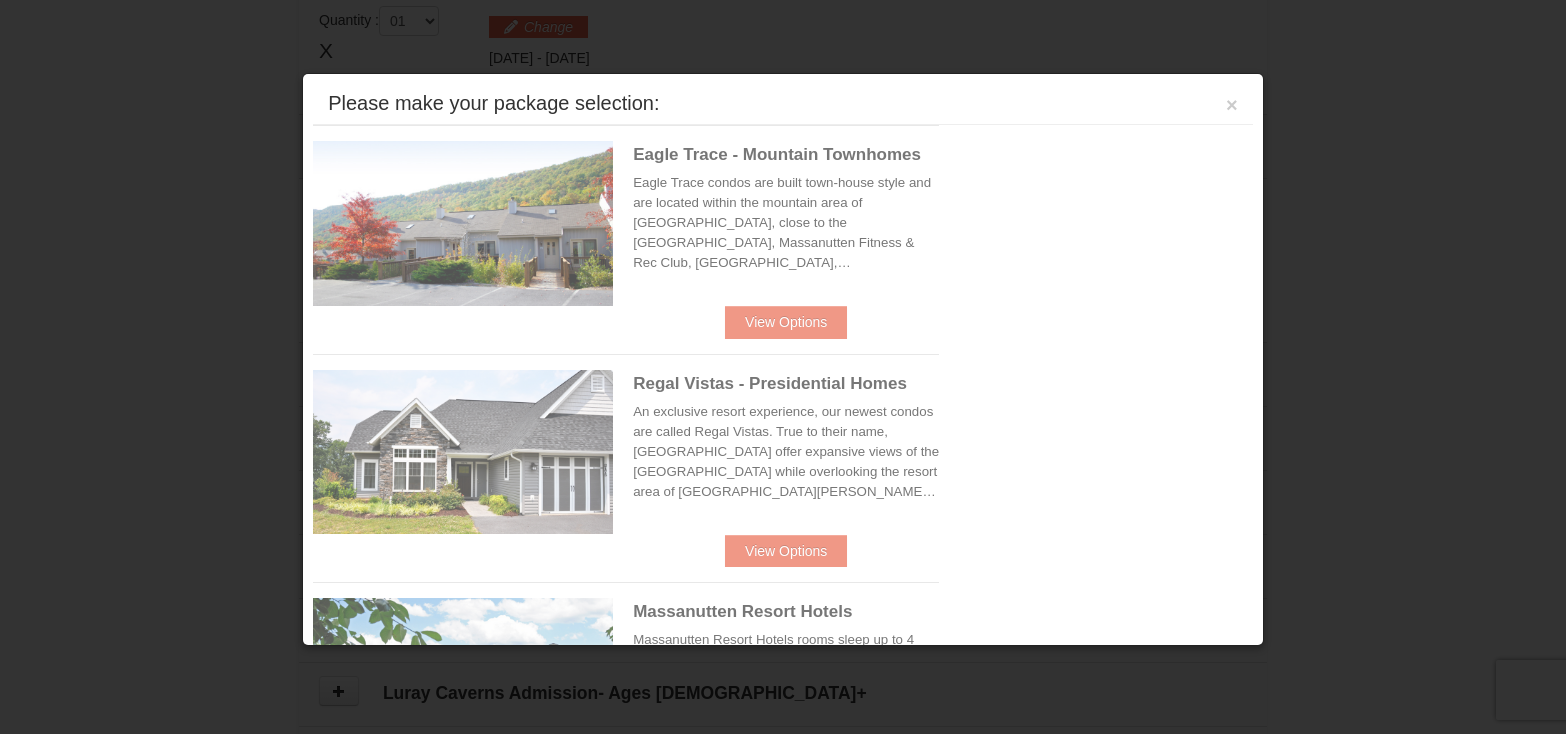 scroll, scrollTop: 611, scrollLeft: 0, axis: vertical 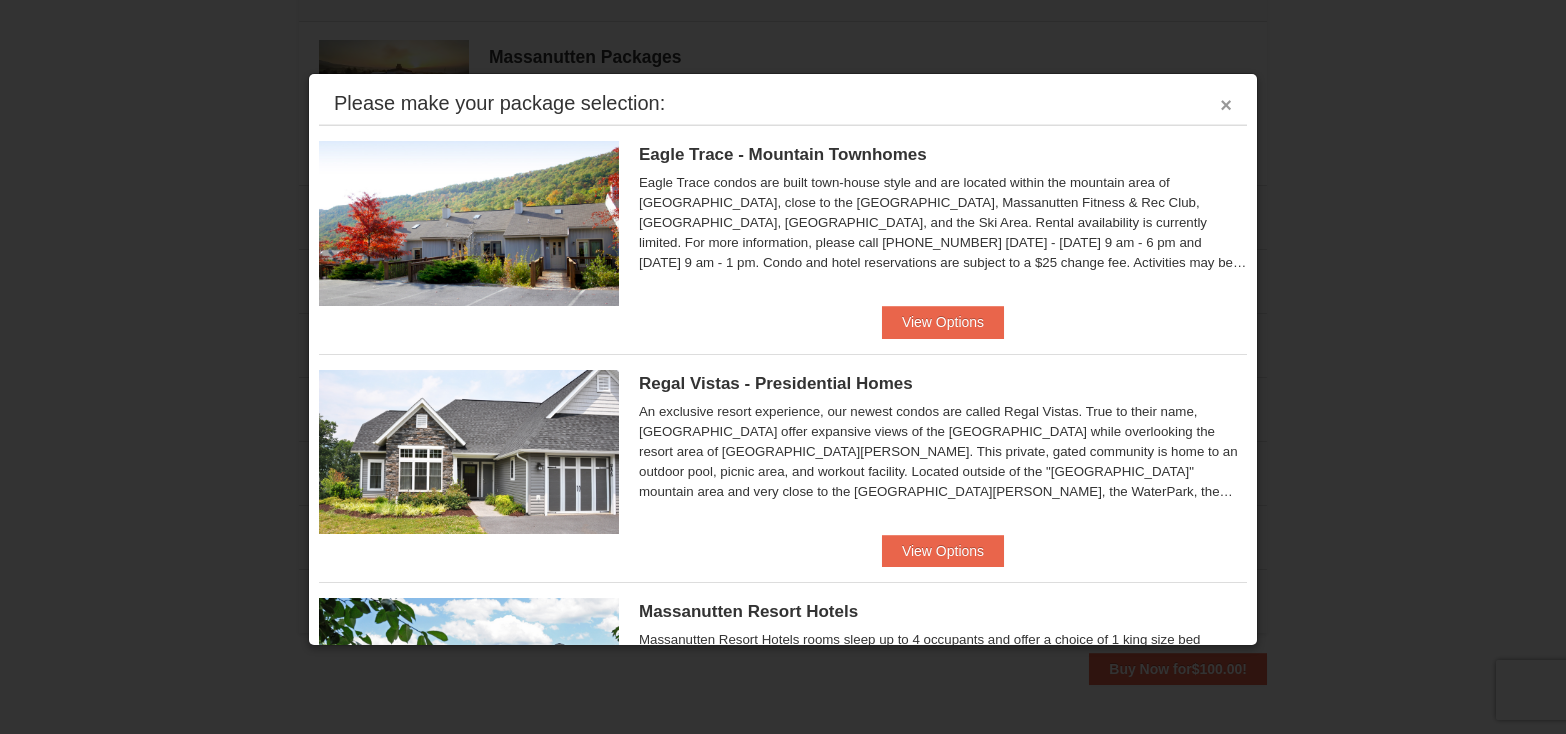 click on "×" at bounding box center (1226, 105) 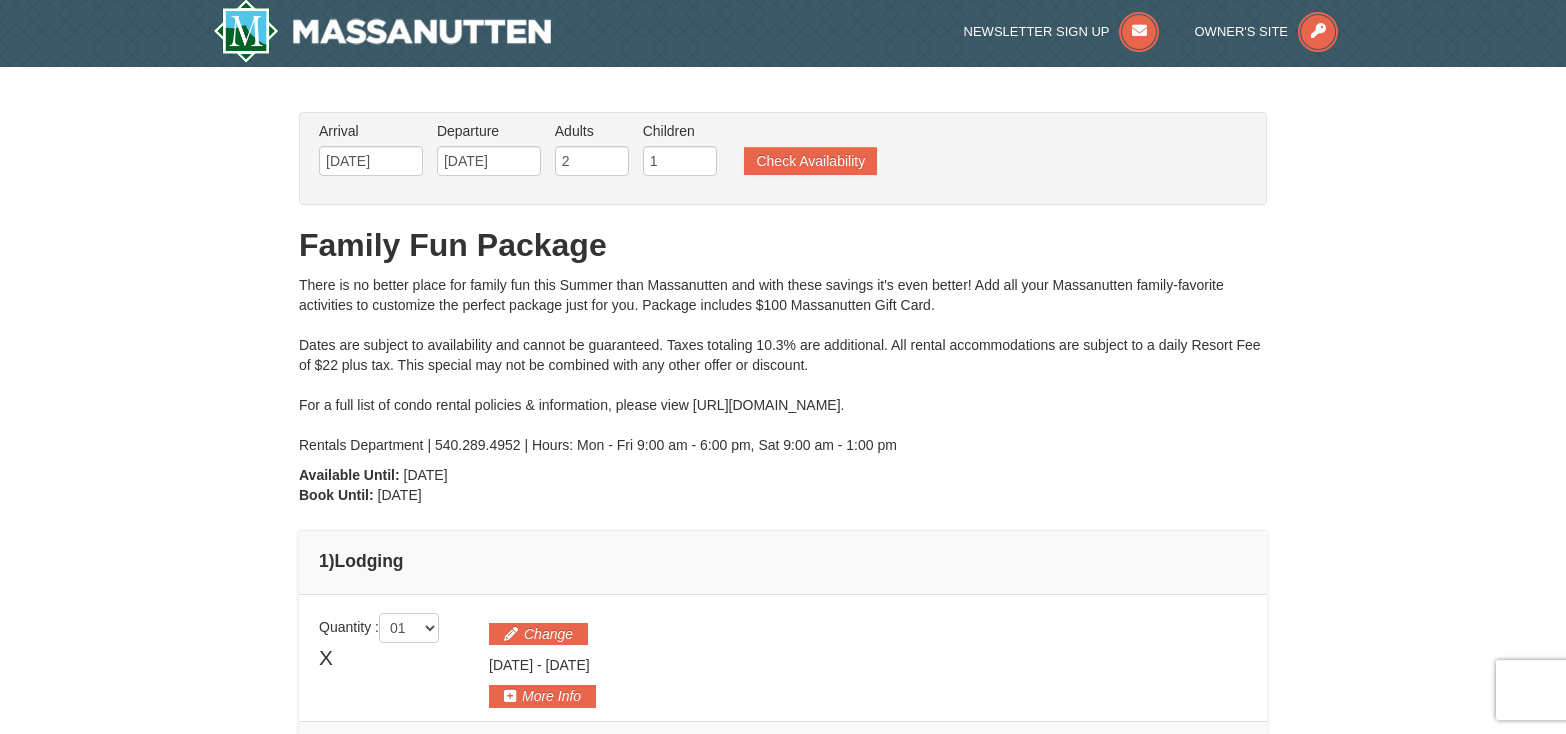 scroll, scrollTop: 4, scrollLeft: 0, axis: vertical 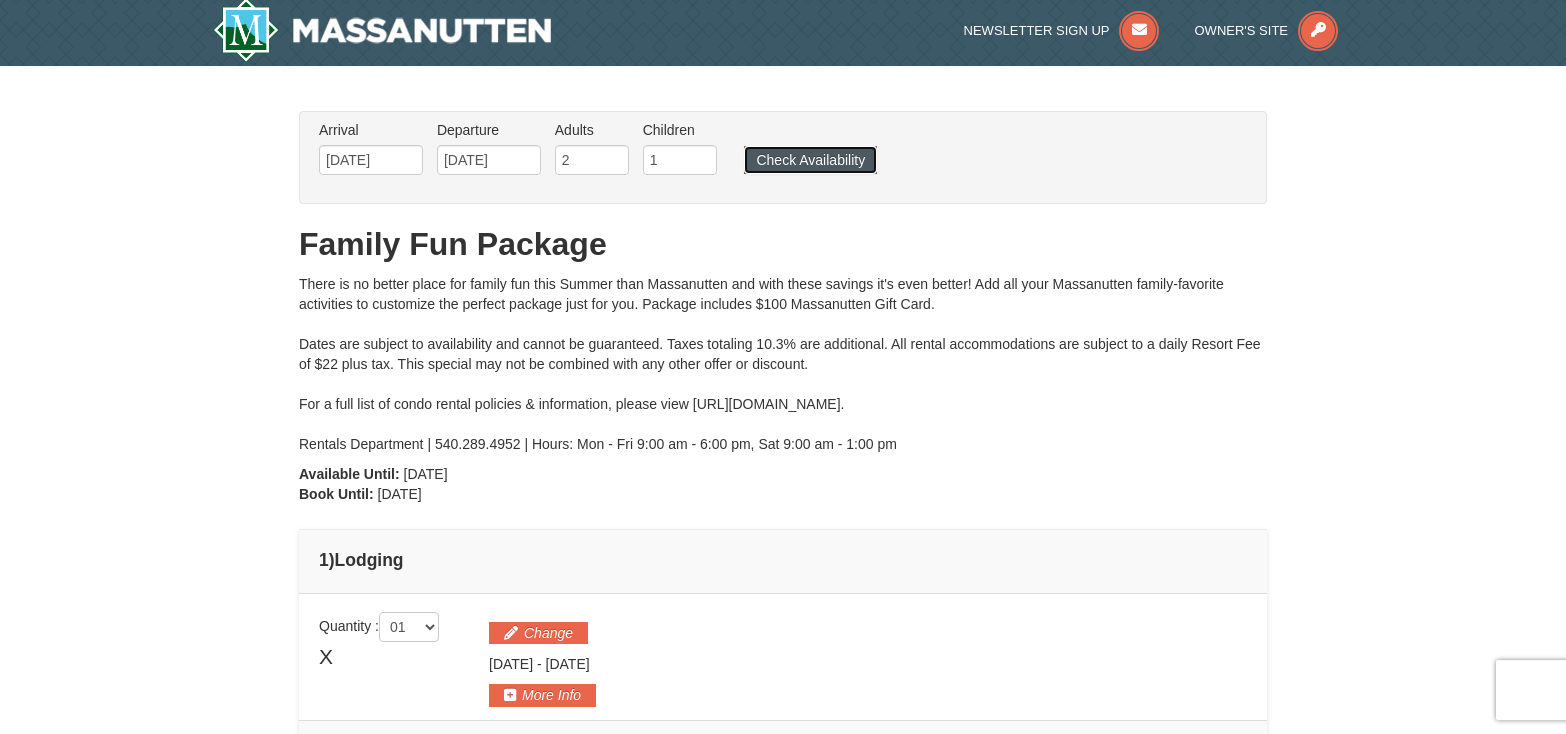 click on "Check Availability" at bounding box center (810, 160) 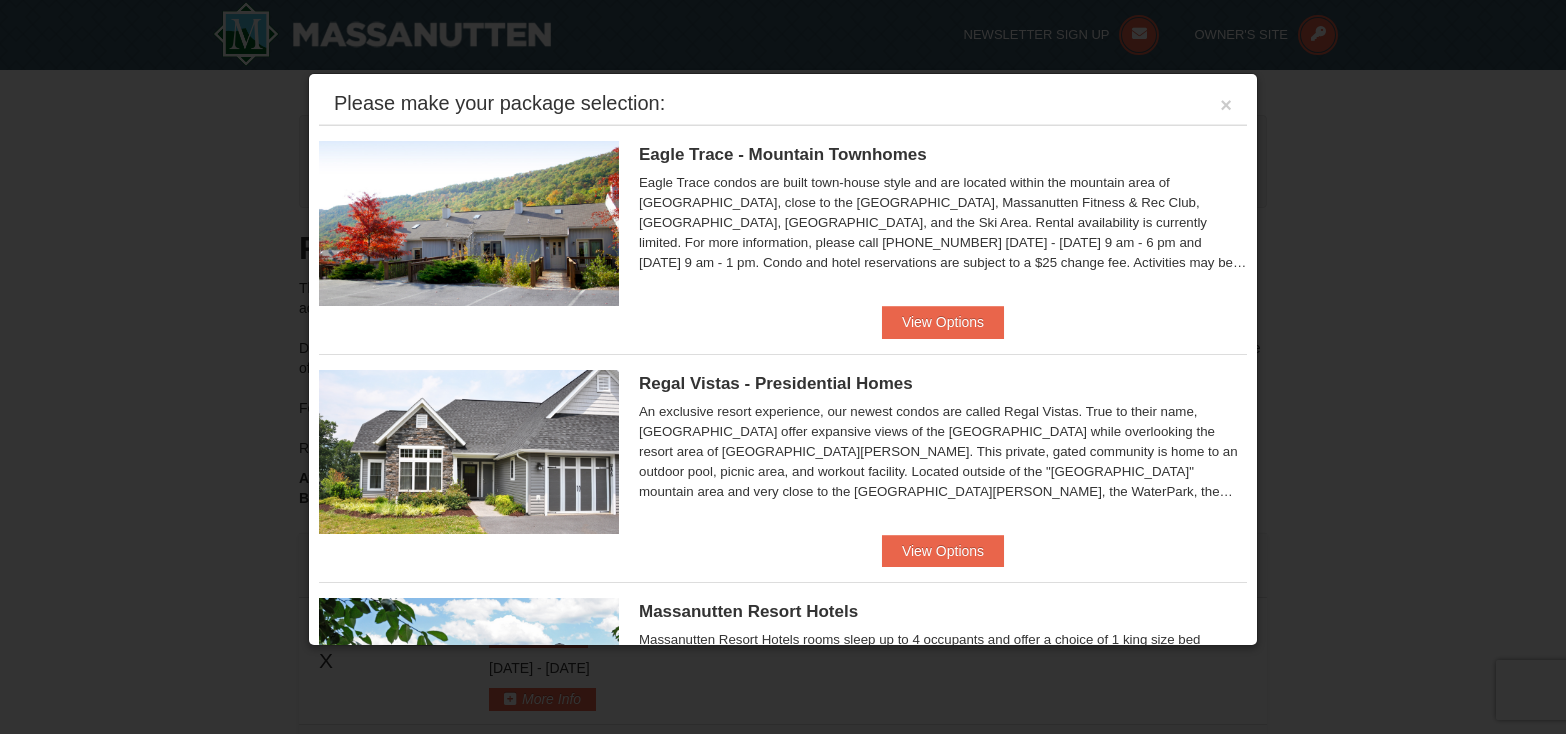 scroll, scrollTop: 616, scrollLeft: 0, axis: vertical 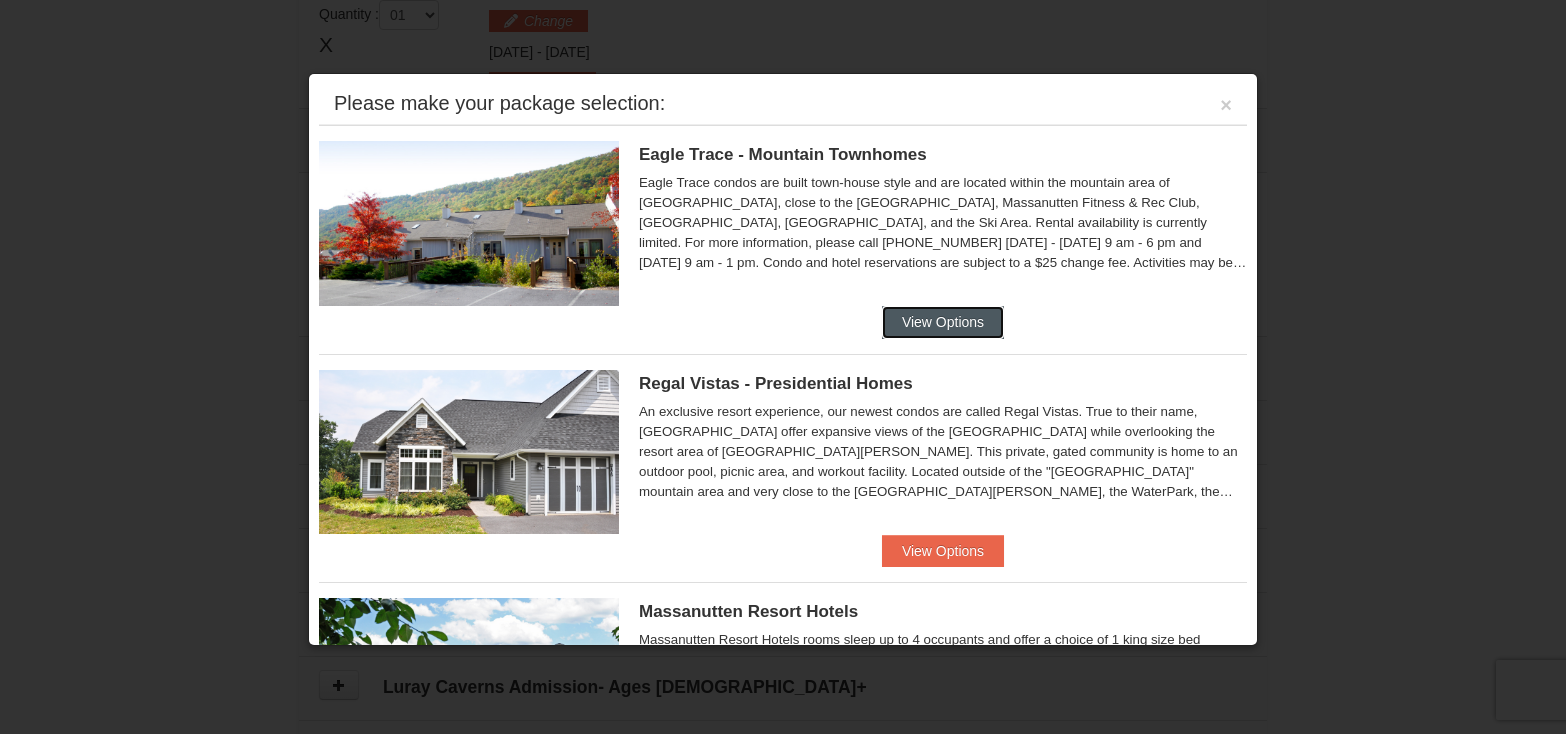 click on "View Options" at bounding box center [943, 322] 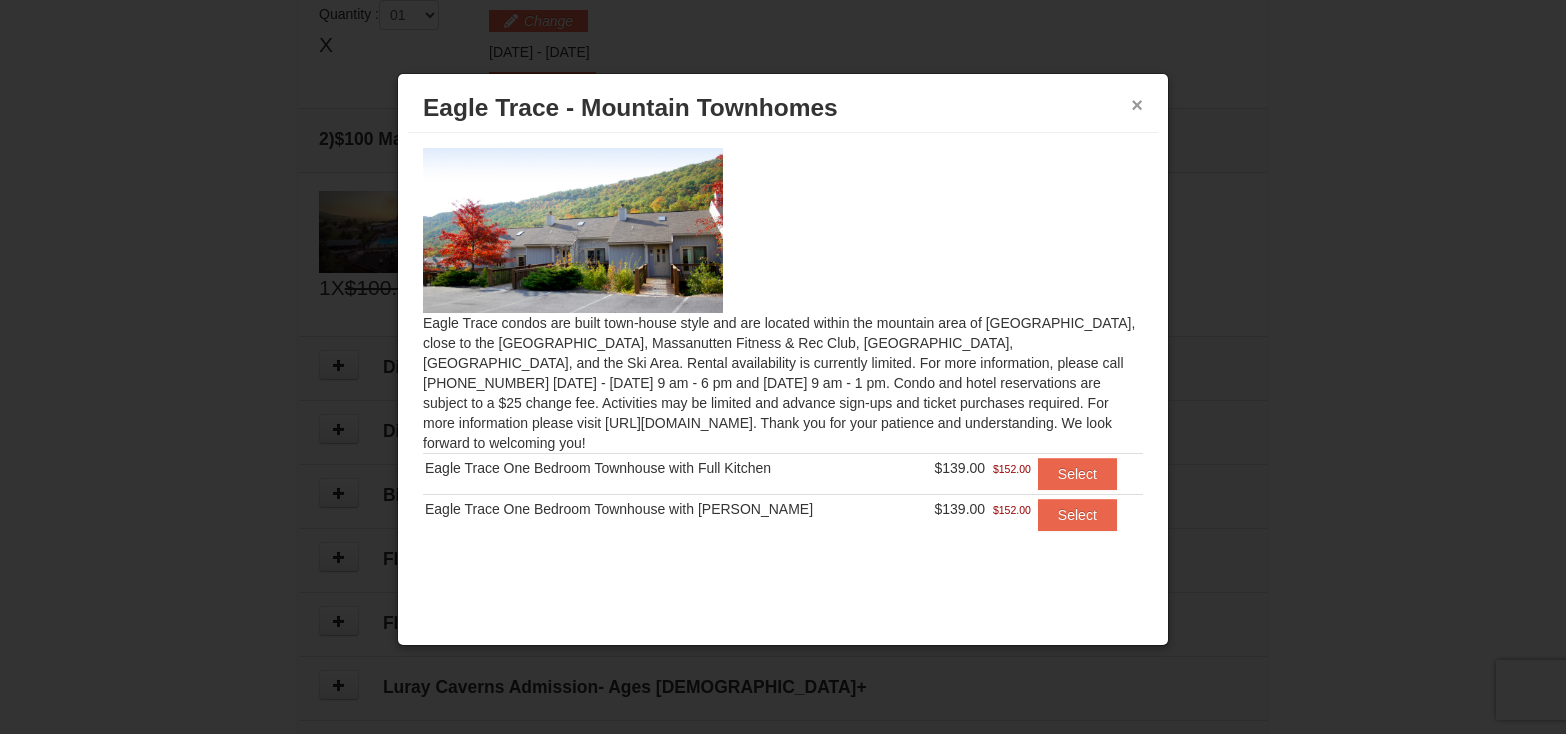 click on "×" at bounding box center (1137, 105) 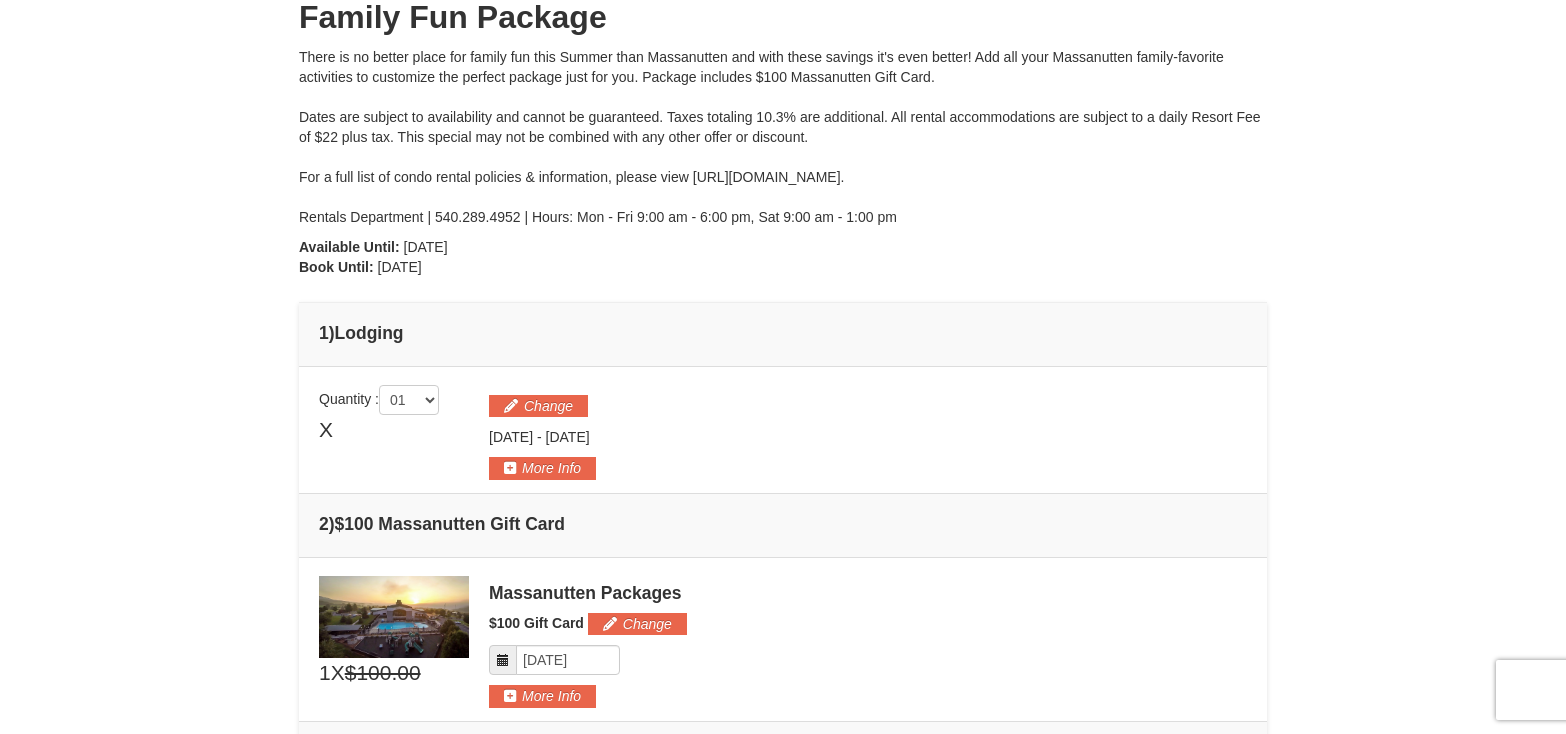 scroll, scrollTop: 229, scrollLeft: 0, axis: vertical 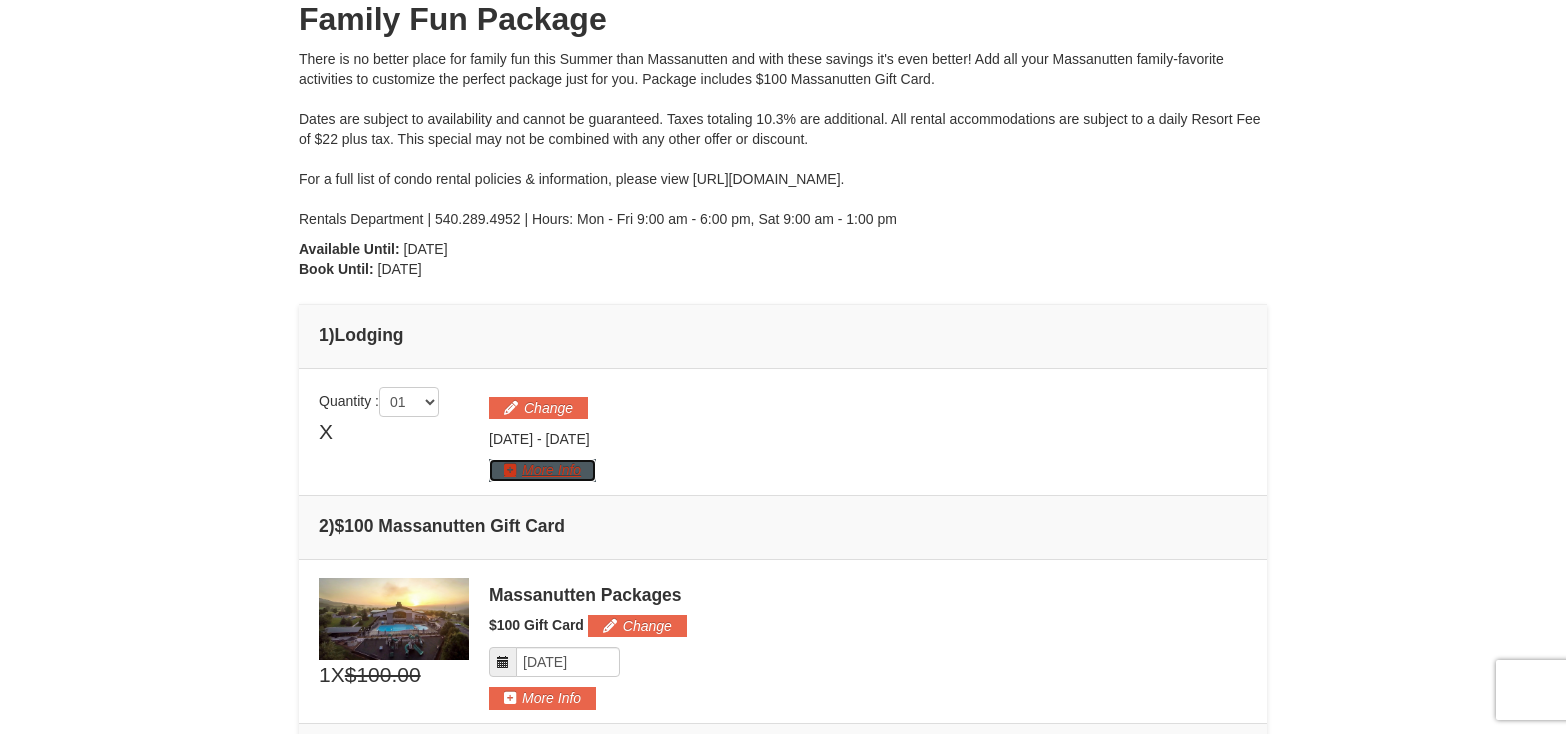 click on "More Info" at bounding box center [542, 470] 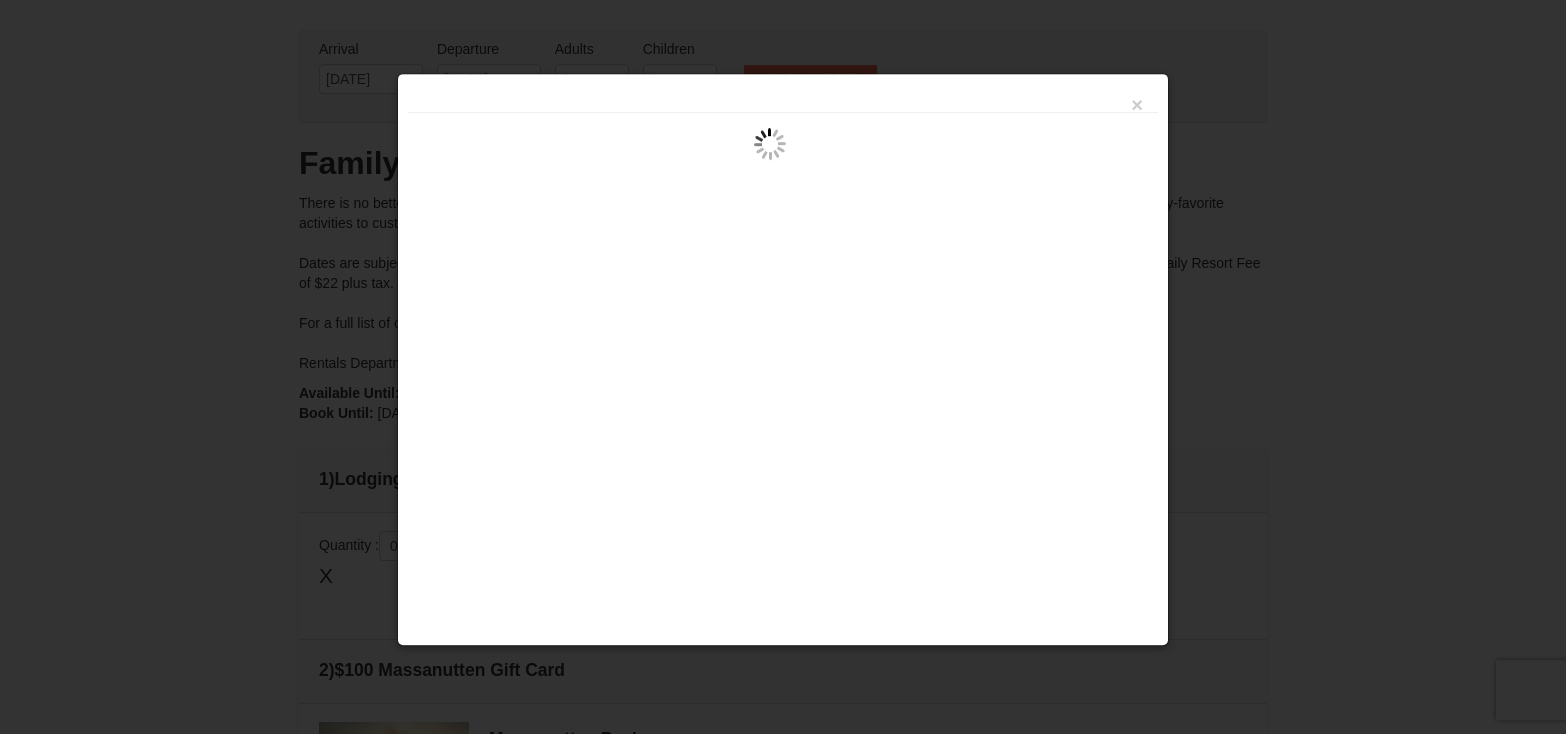 scroll, scrollTop: 0, scrollLeft: 0, axis: both 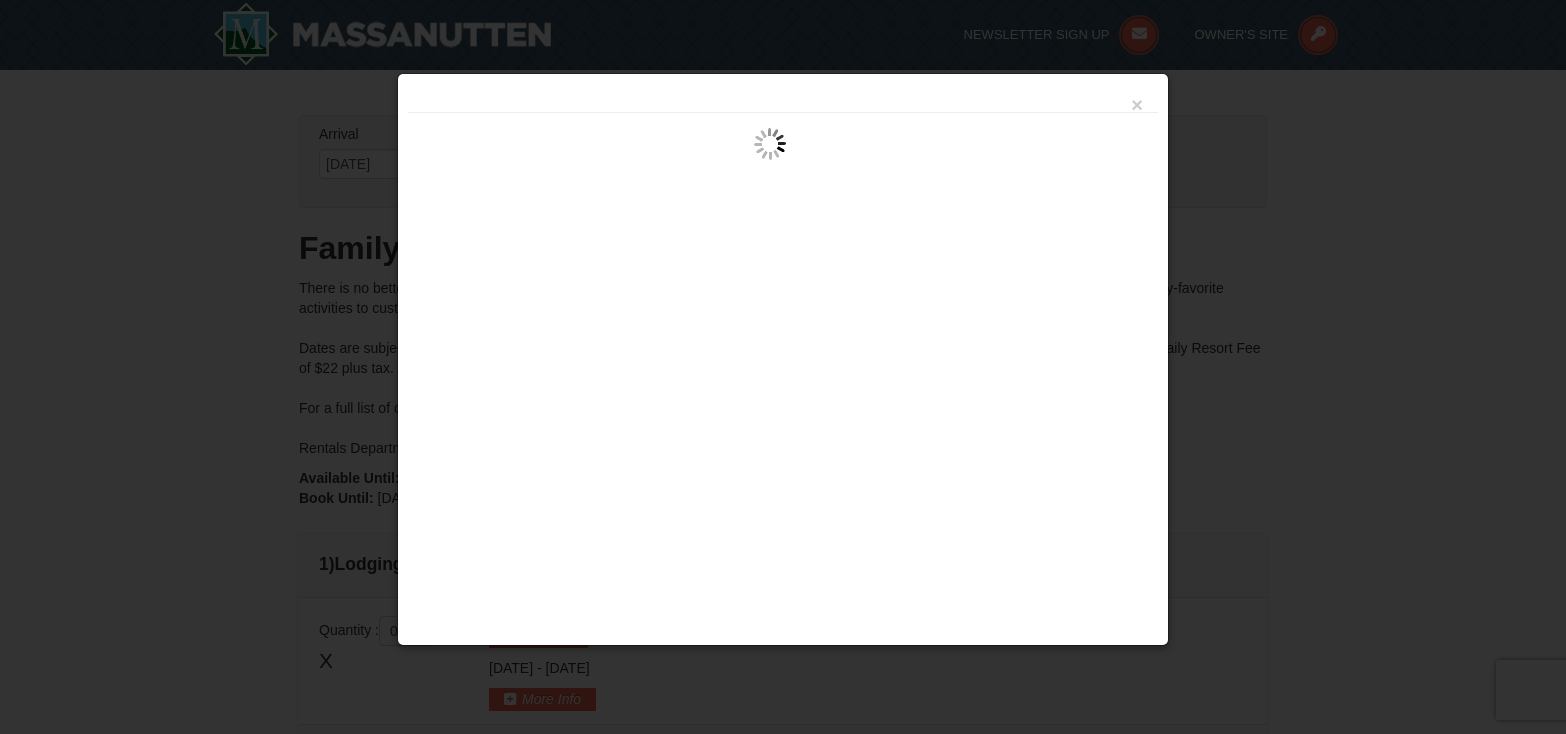 click on "×" at bounding box center (783, 98) 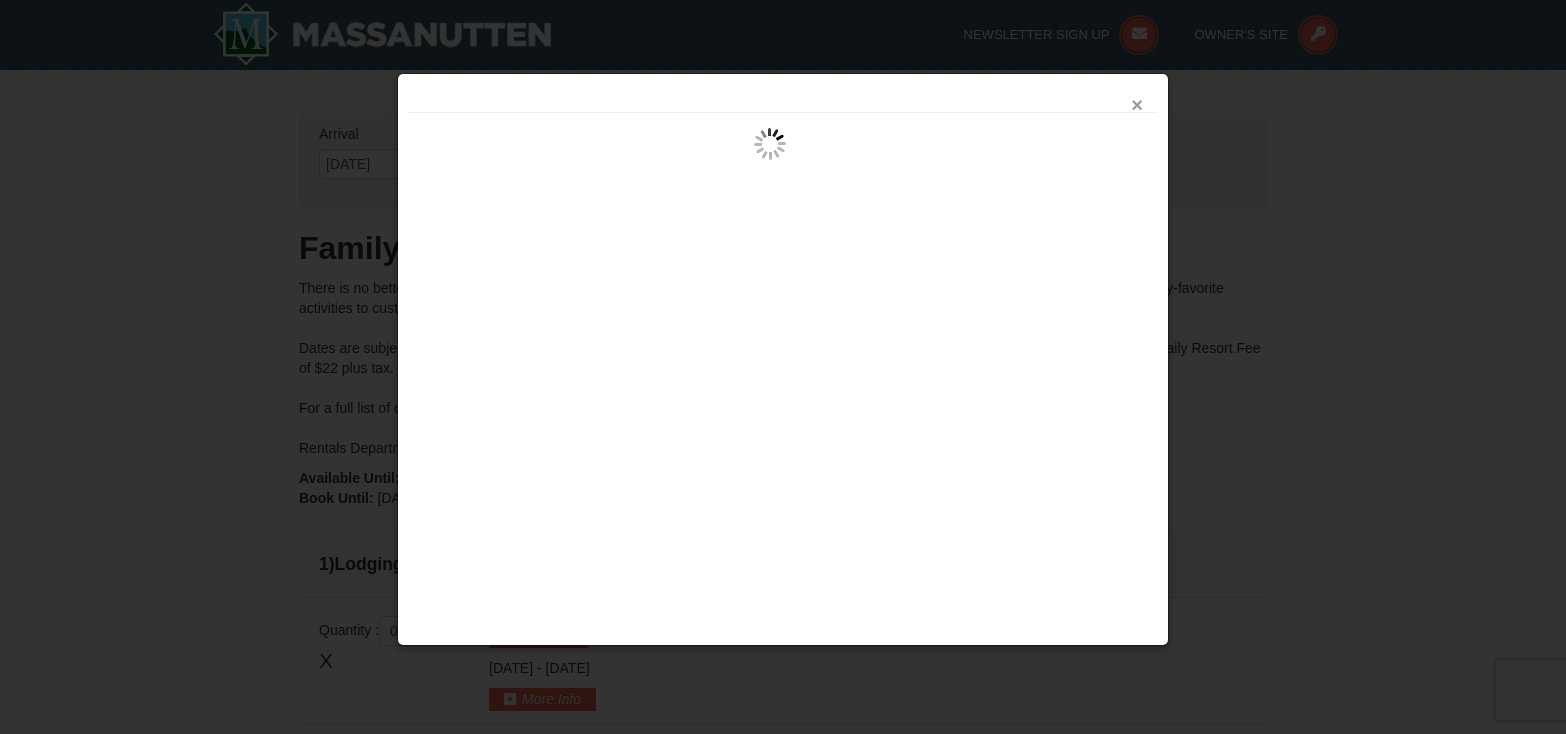 click on "×" at bounding box center (1137, 105) 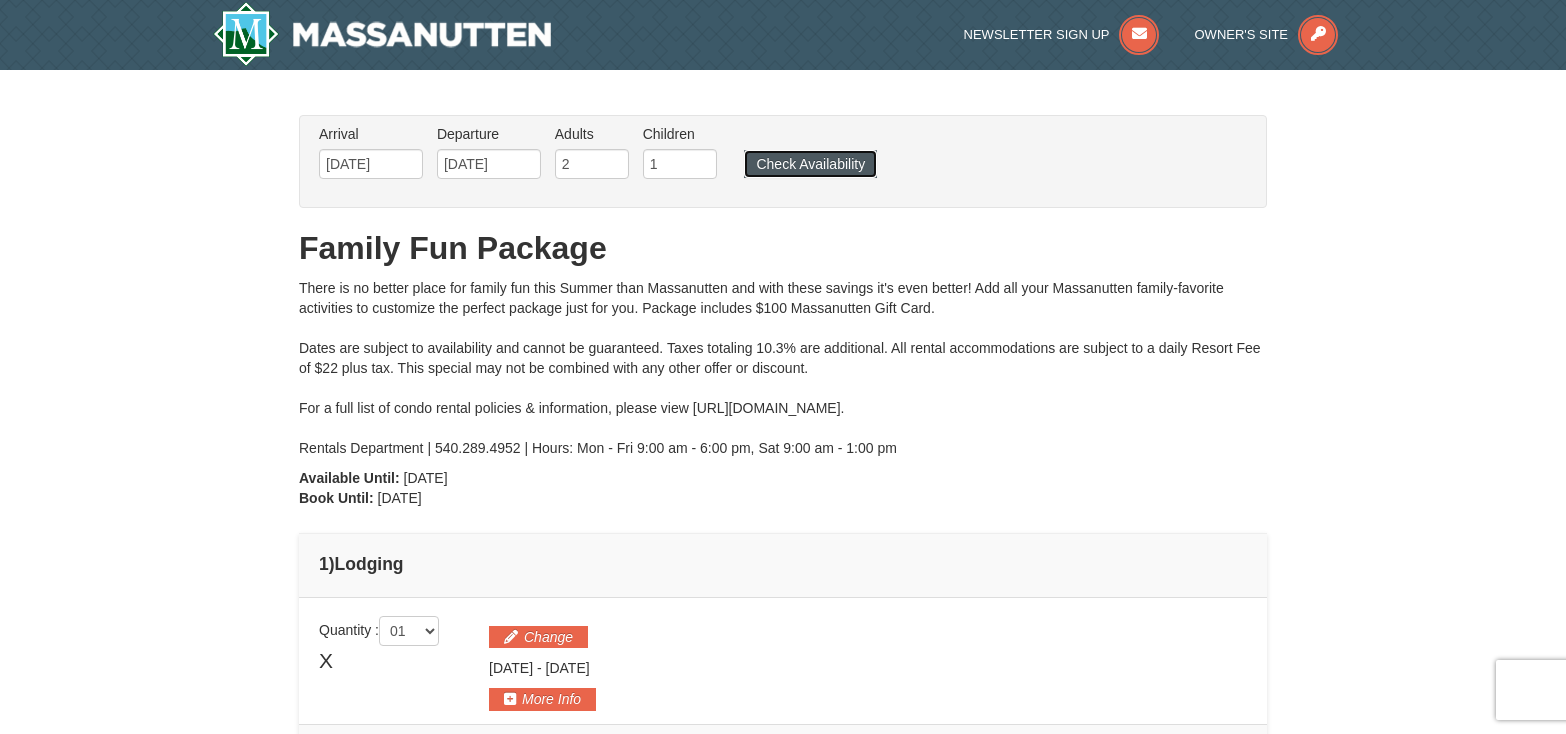 click on "Check Availability" at bounding box center [810, 164] 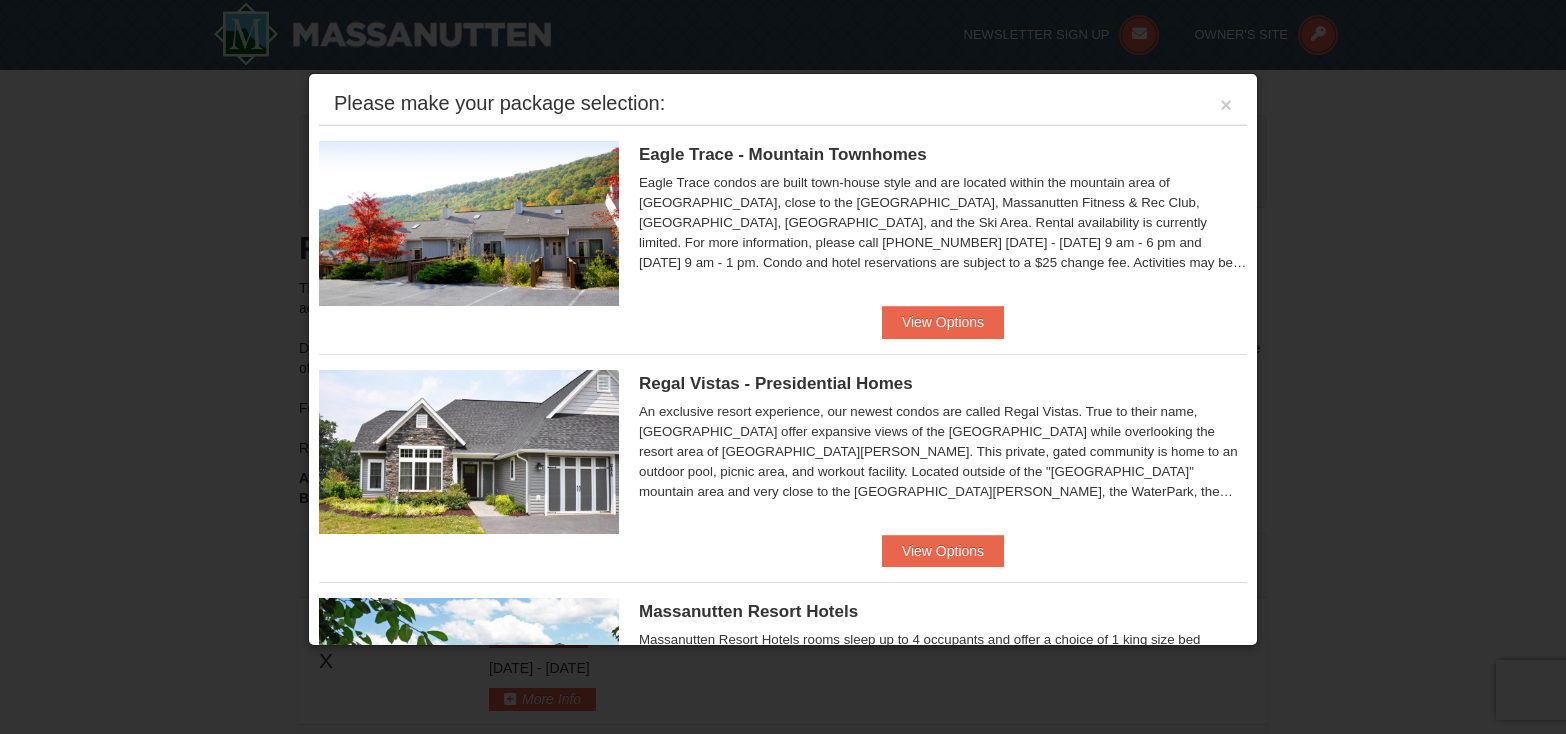 scroll, scrollTop: 617, scrollLeft: 0, axis: vertical 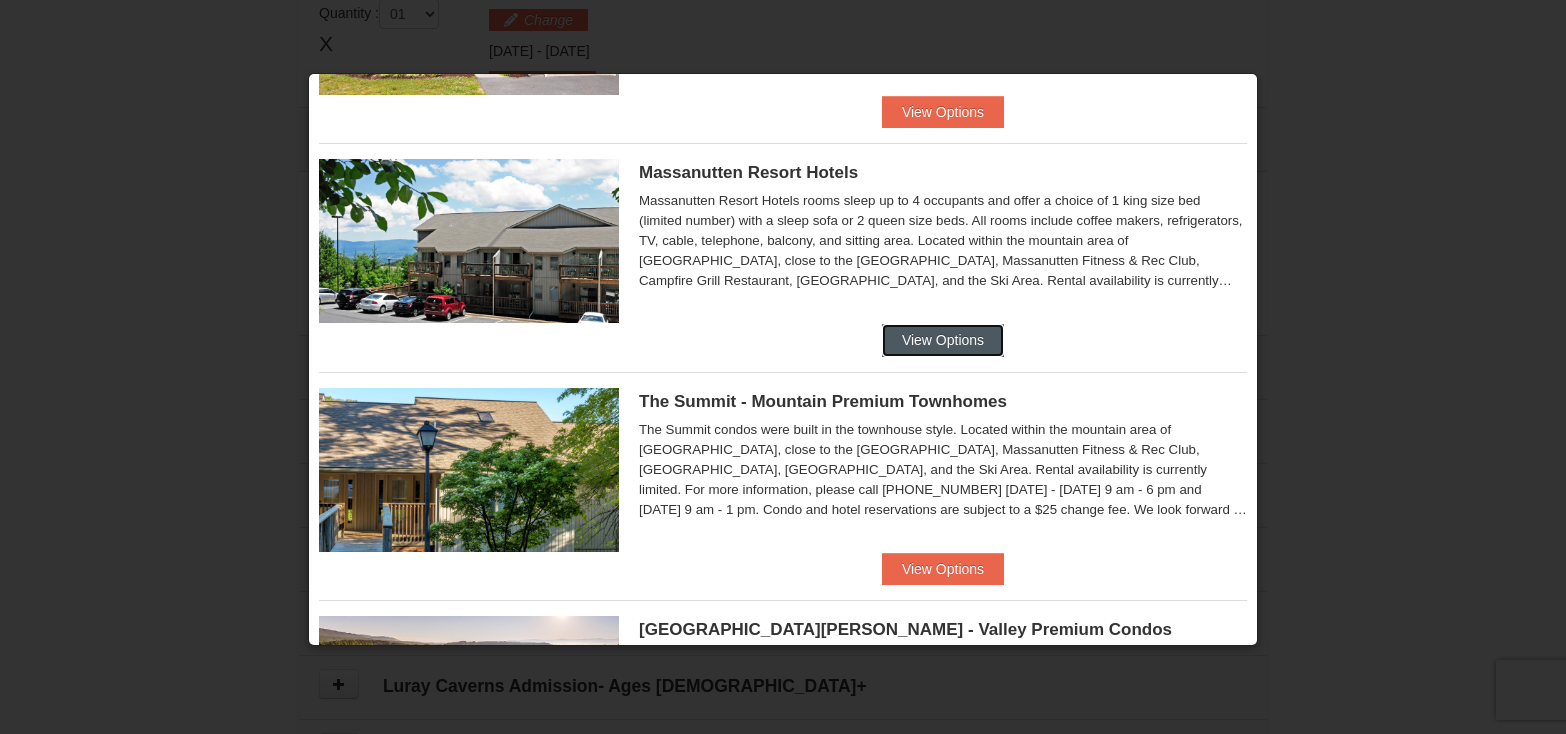 click on "View Options" at bounding box center [943, 340] 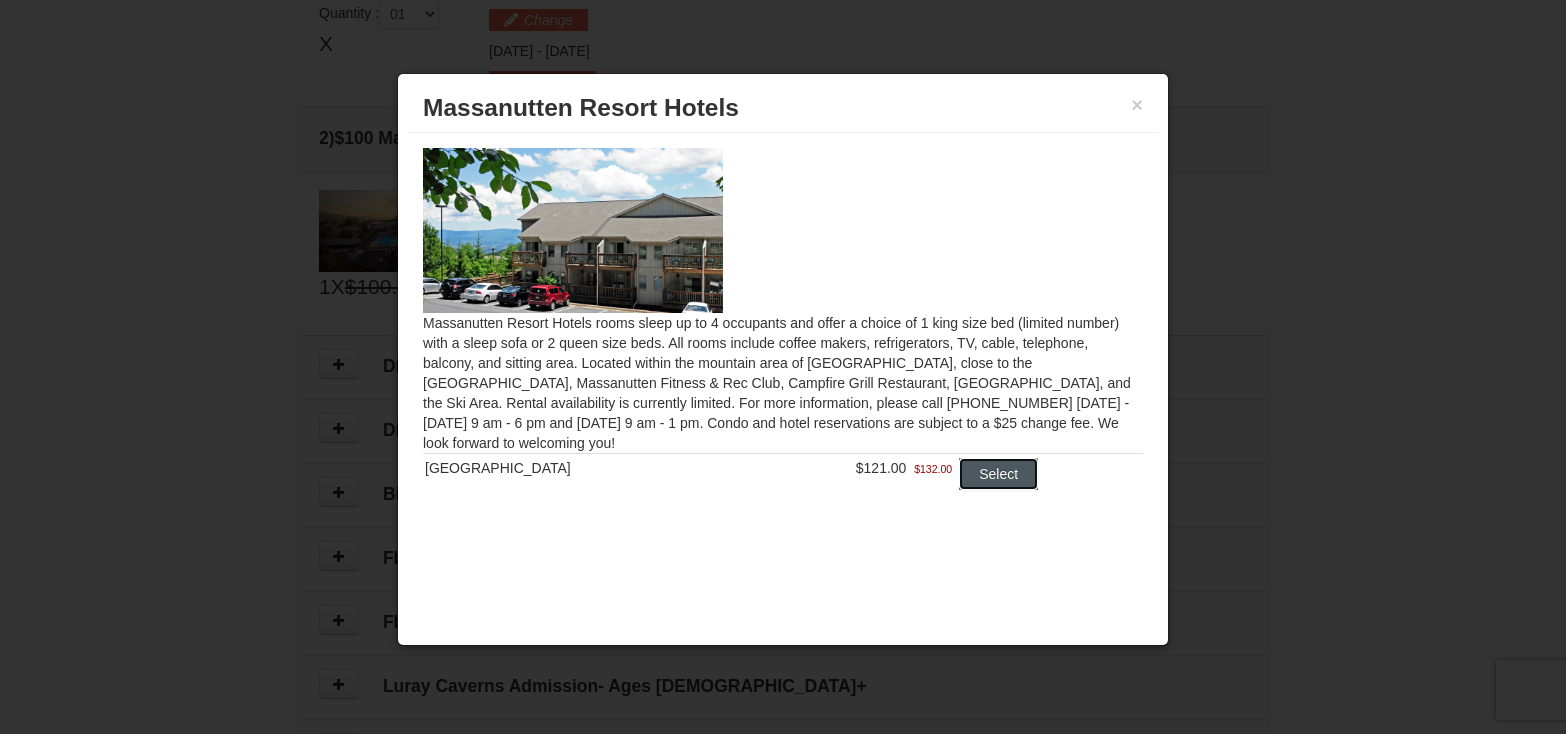 click on "Select" at bounding box center [998, 474] 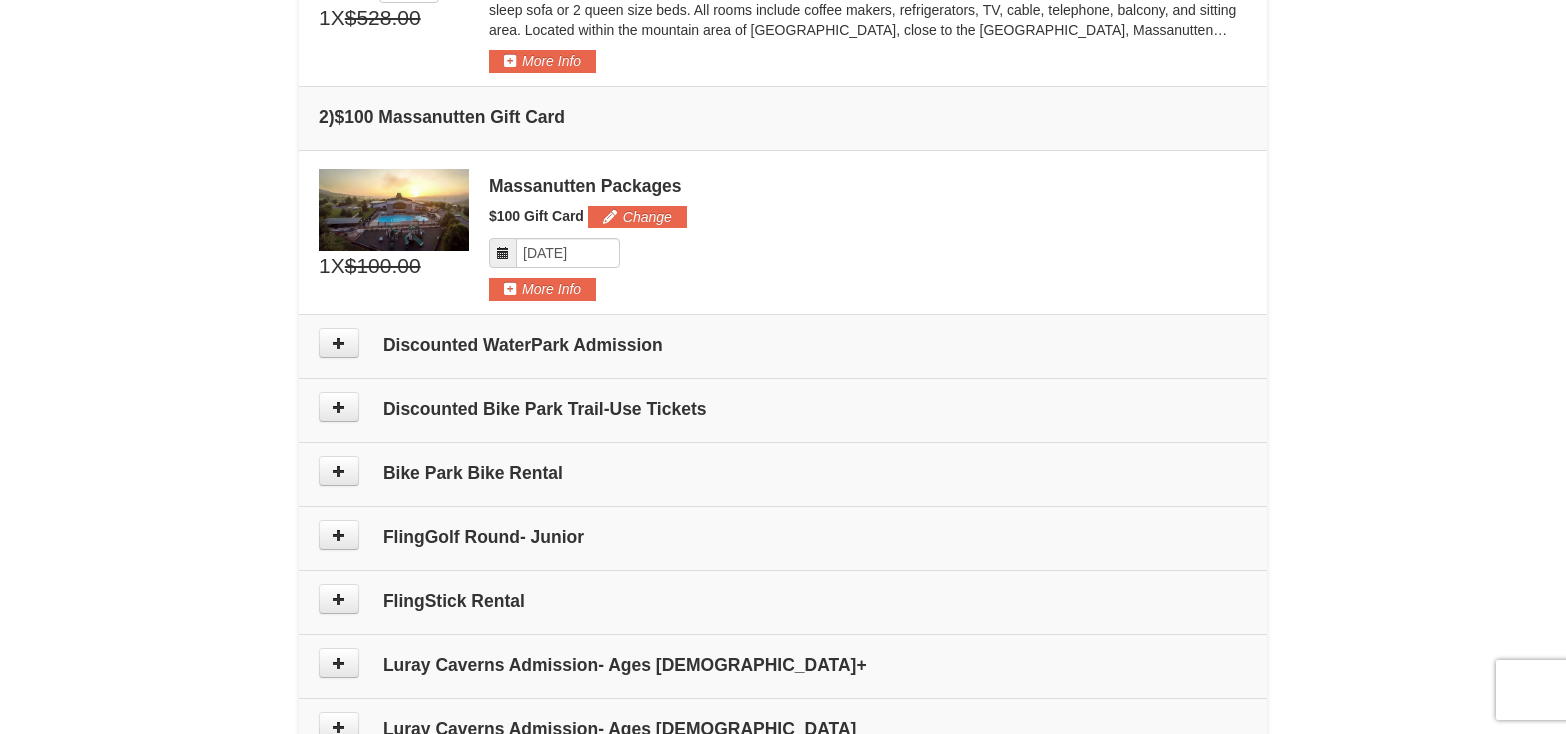 scroll, scrollTop: 728, scrollLeft: 0, axis: vertical 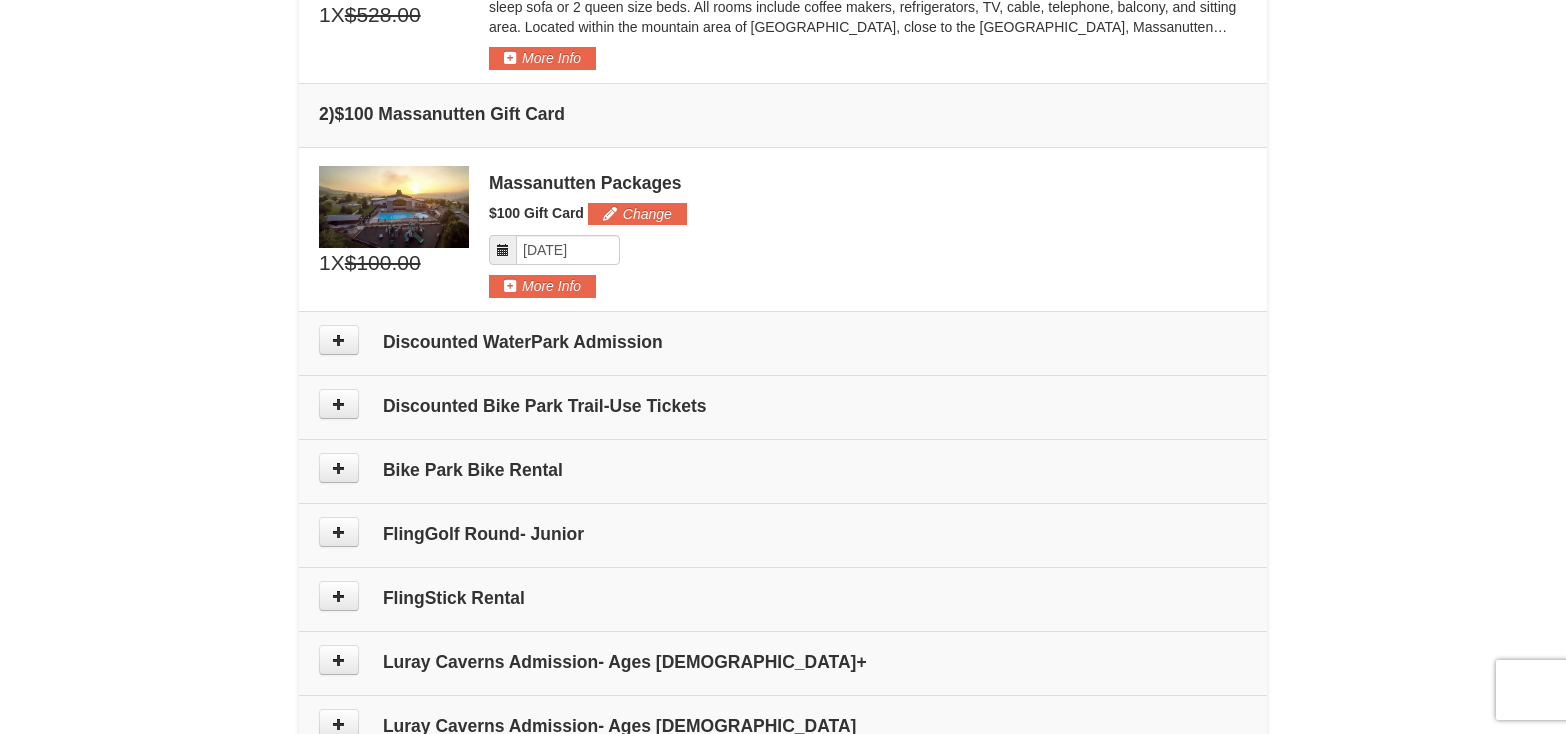 click on "Discounted WaterPark Admission" at bounding box center [783, 342] 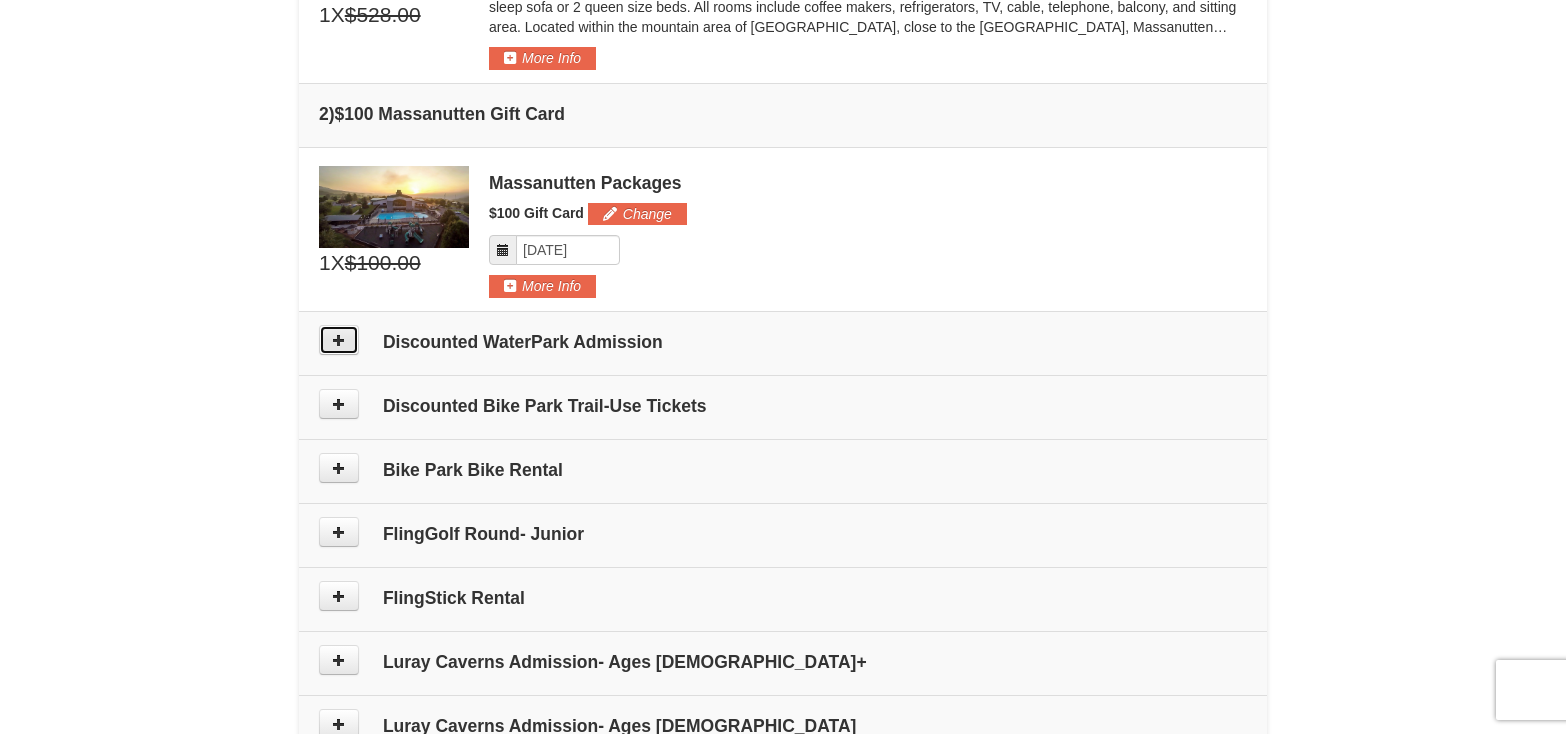 click at bounding box center (339, 340) 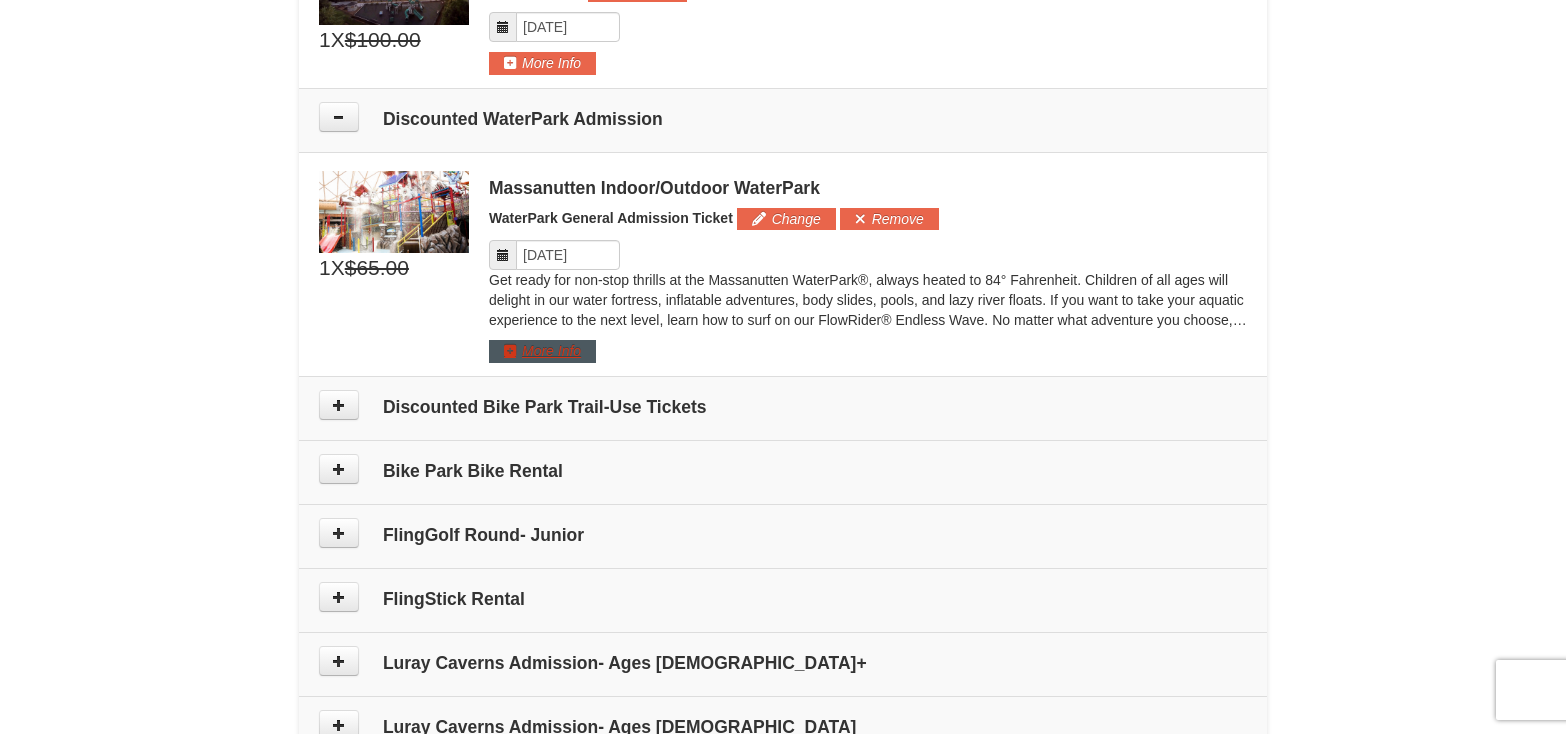 scroll, scrollTop: 953, scrollLeft: 0, axis: vertical 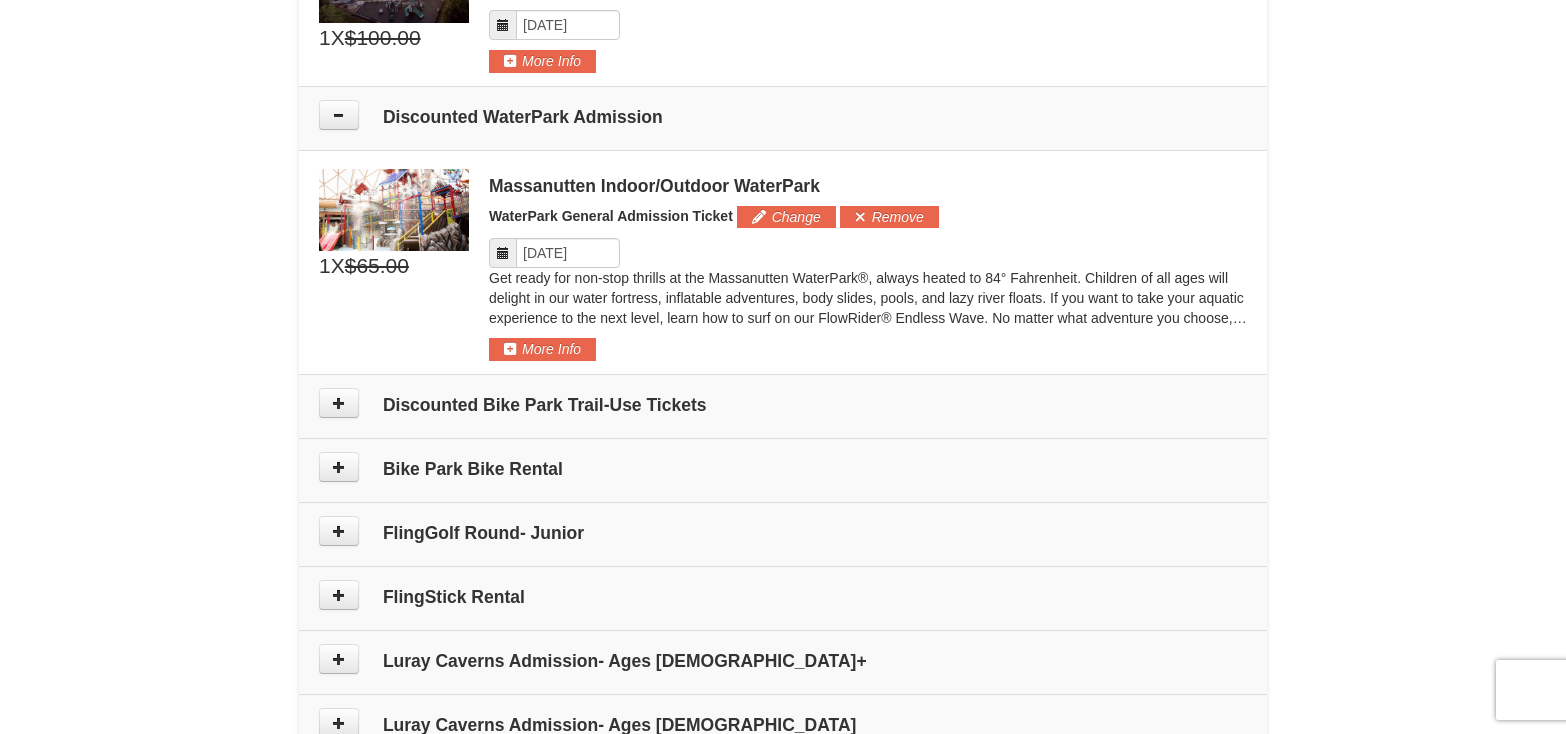 click on "Discounted Bike Park Trail-Use Tickets" at bounding box center (783, 405) 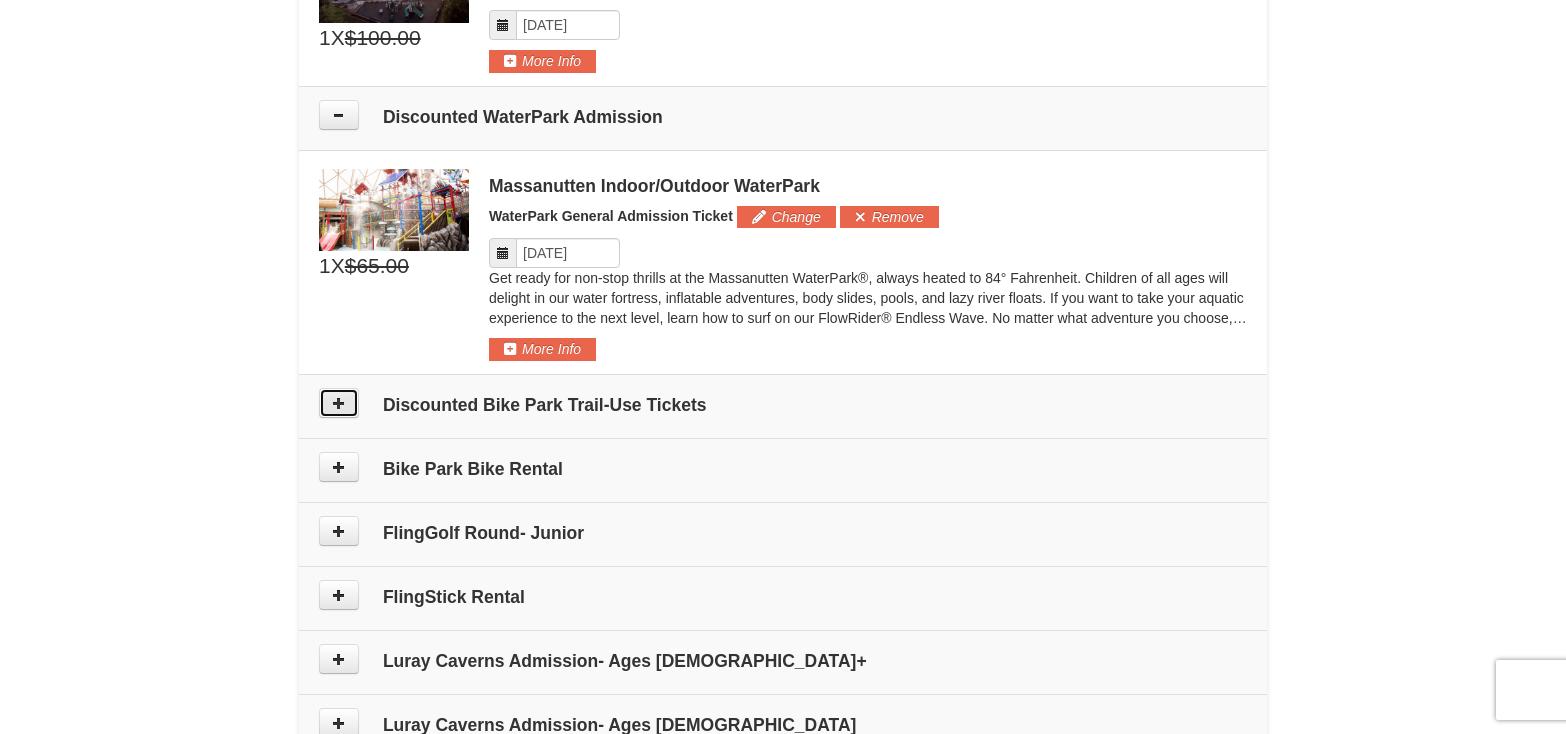 click at bounding box center [339, 403] 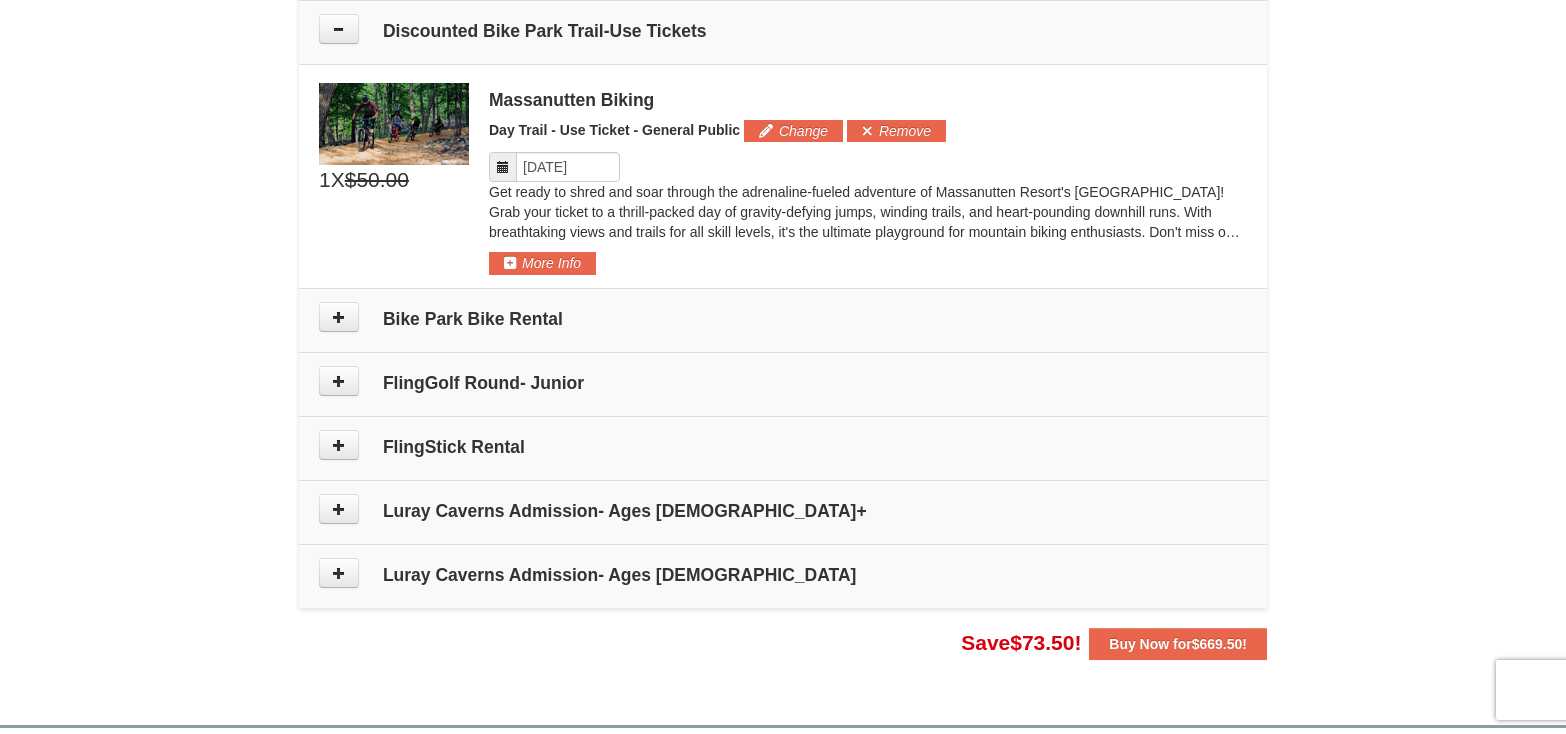 scroll, scrollTop: 1798, scrollLeft: 0, axis: vertical 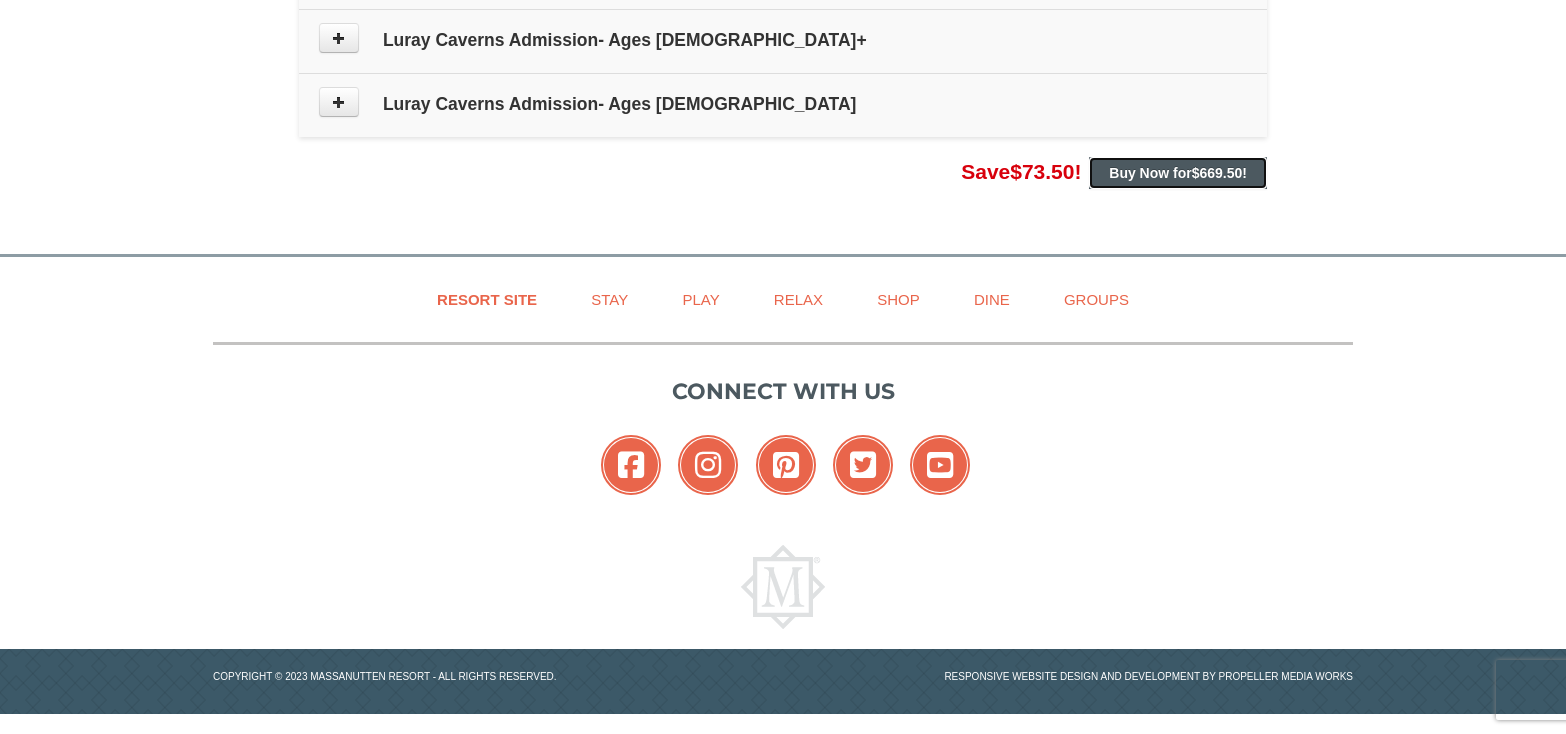 click on "$669.50" at bounding box center [1217, 173] 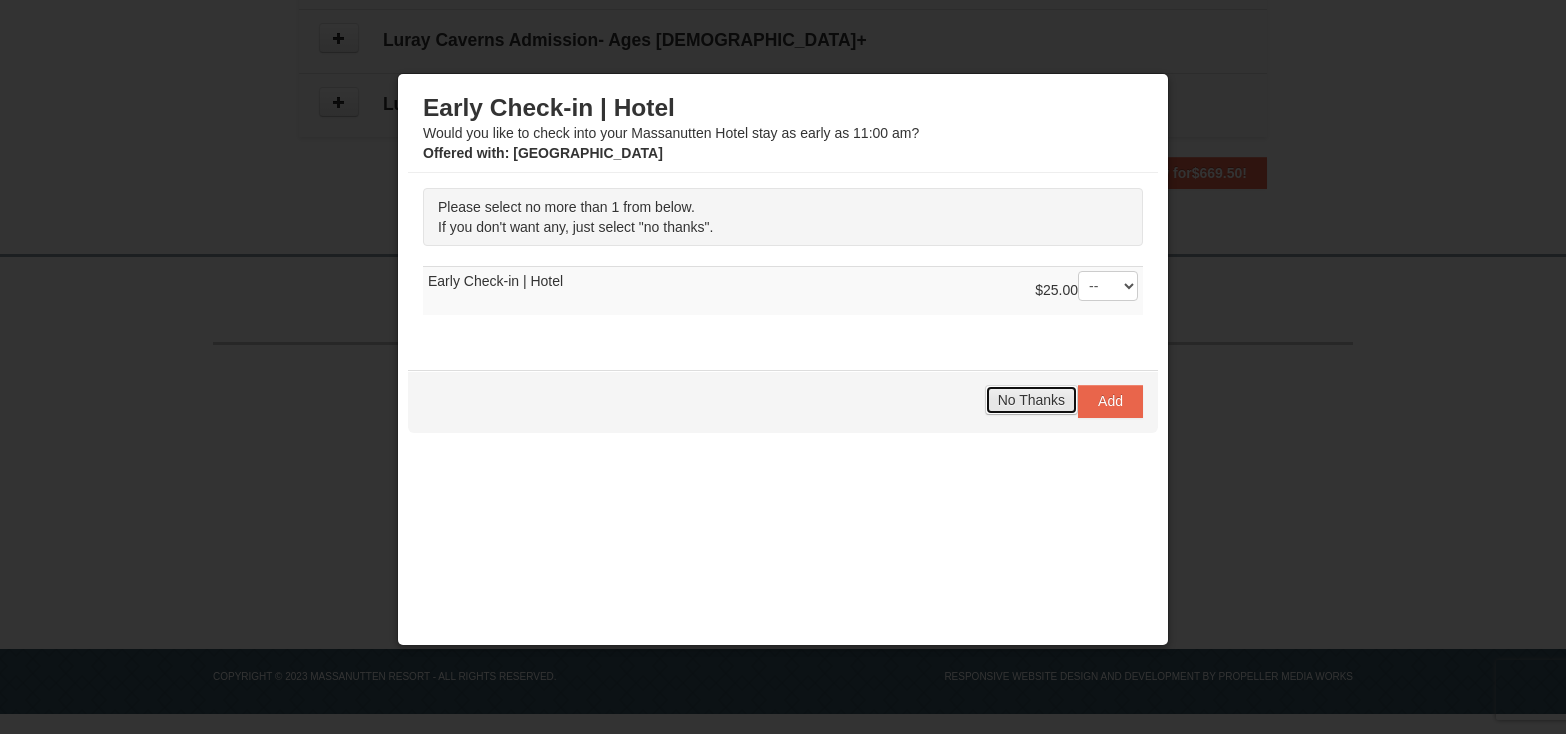 click on "No Thanks" at bounding box center (1031, 400) 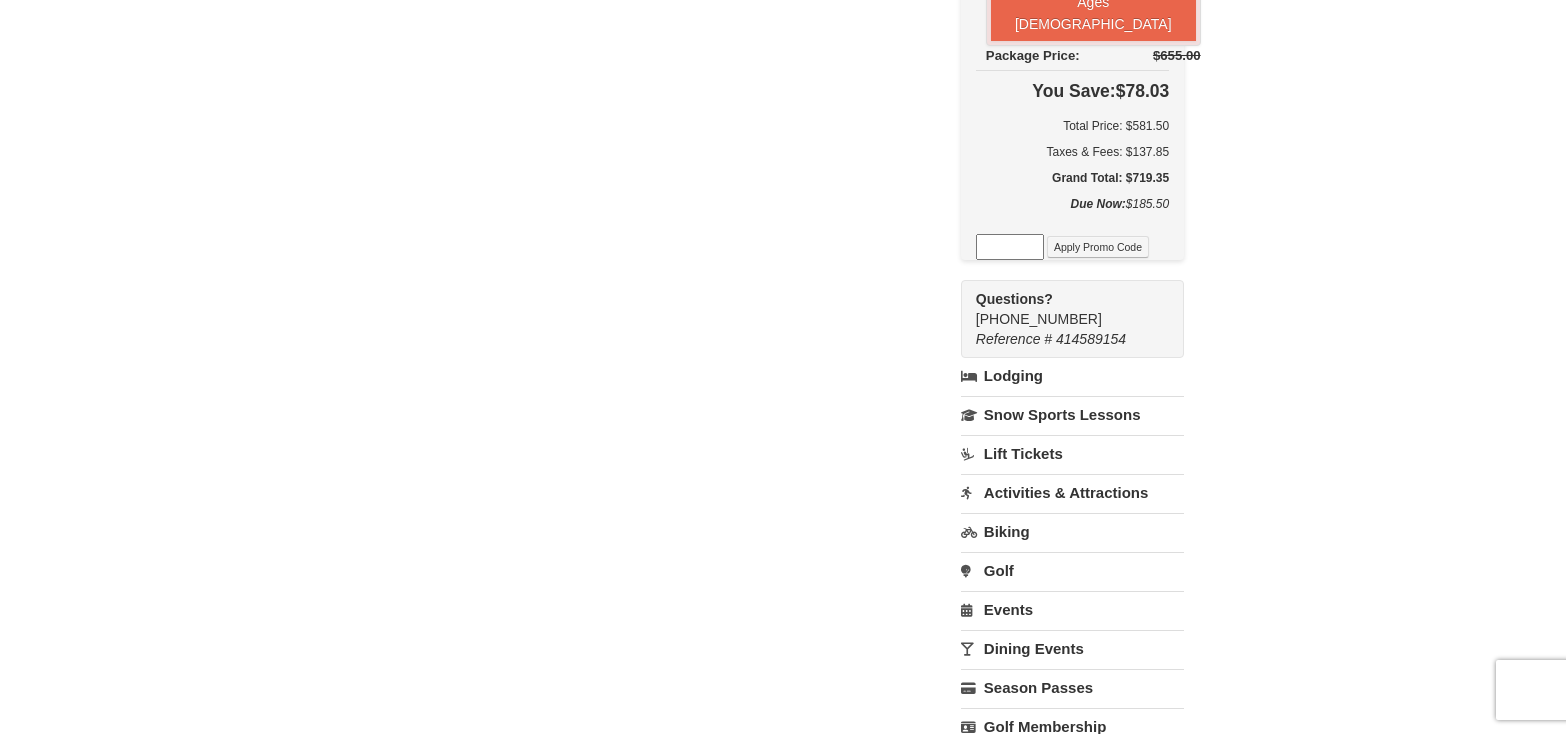 scroll, scrollTop: 1229, scrollLeft: 0, axis: vertical 